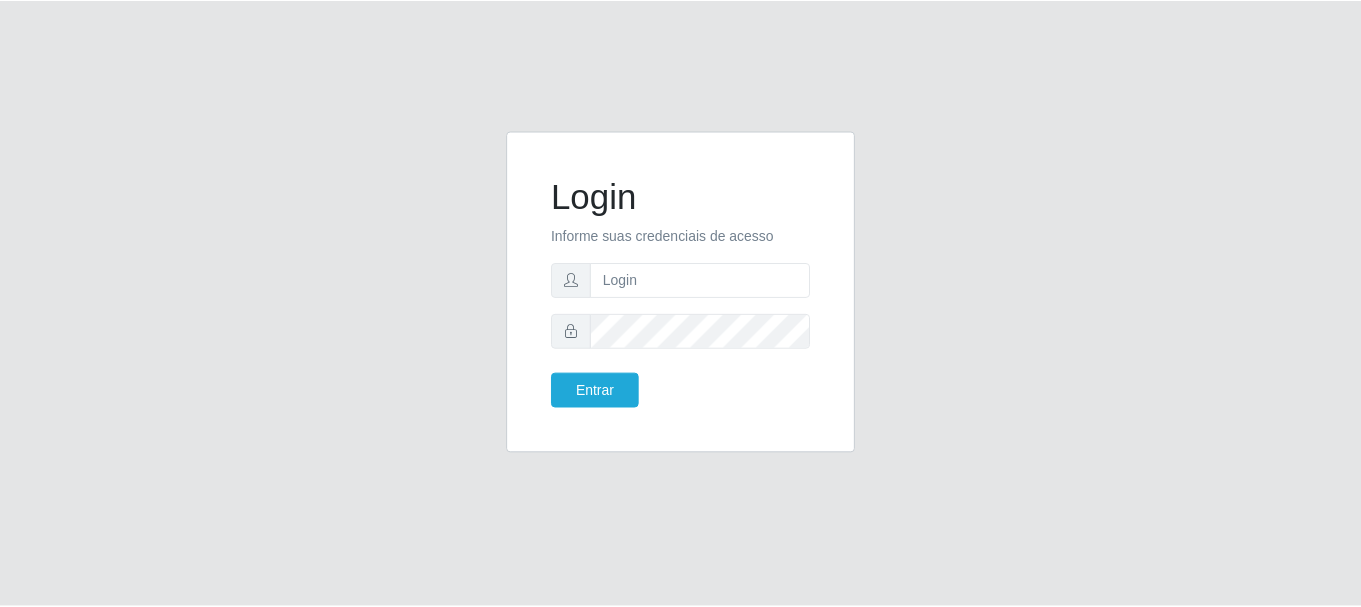 scroll, scrollTop: 0, scrollLeft: 0, axis: both 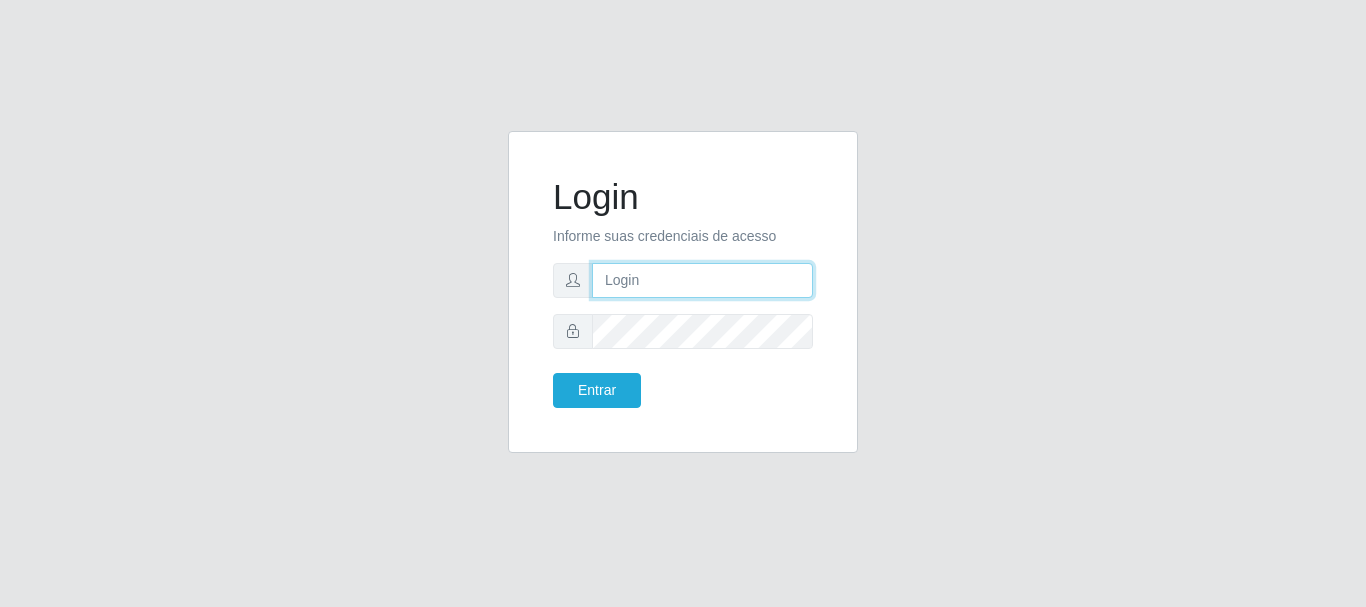 click at bounding box center [702, 280] 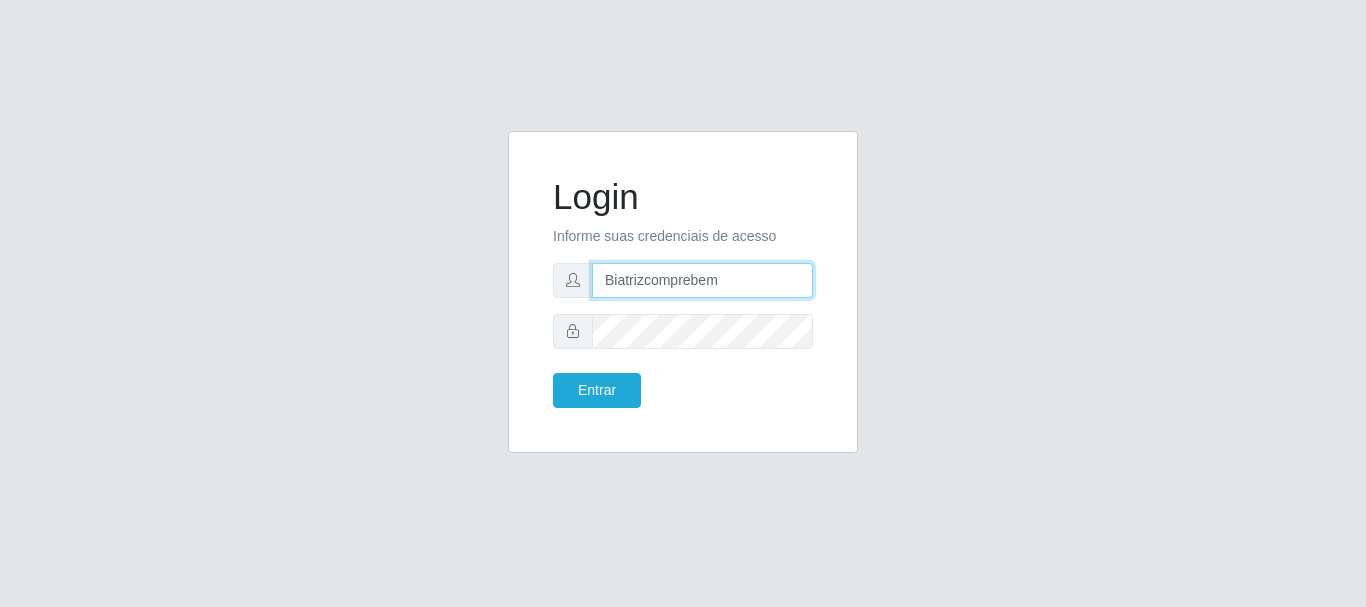 click on "Biatrizcomprebem" at bounding box center [702, 280] 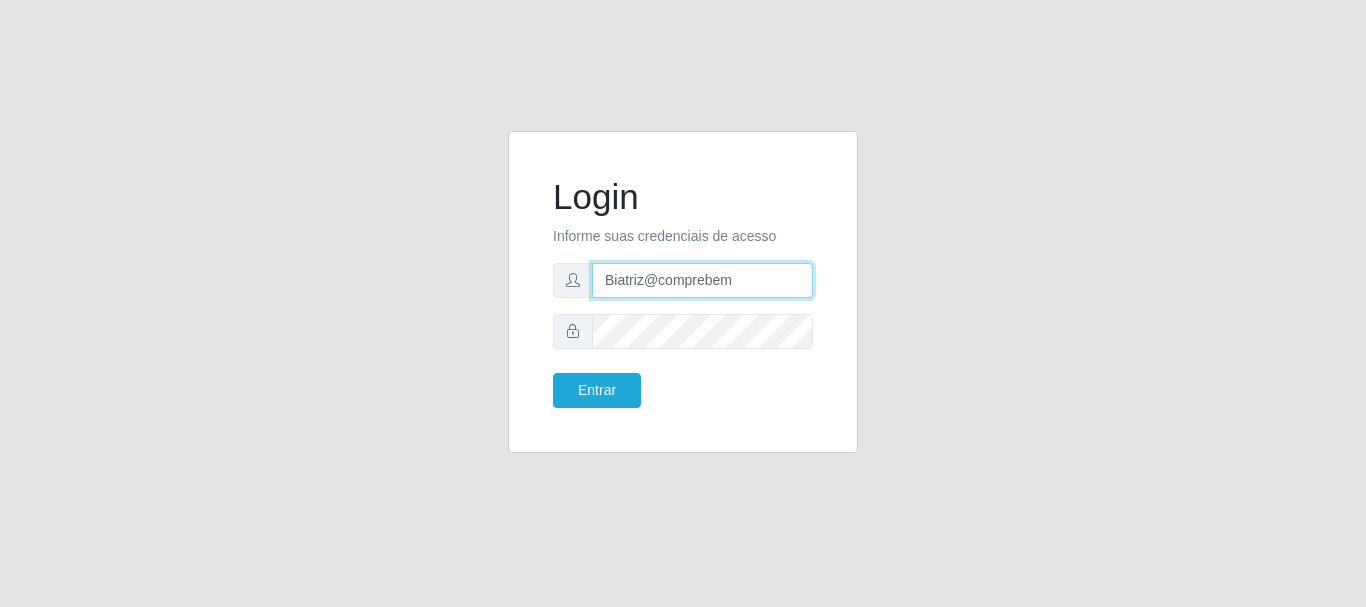 type on "Biatriz@comprebem" 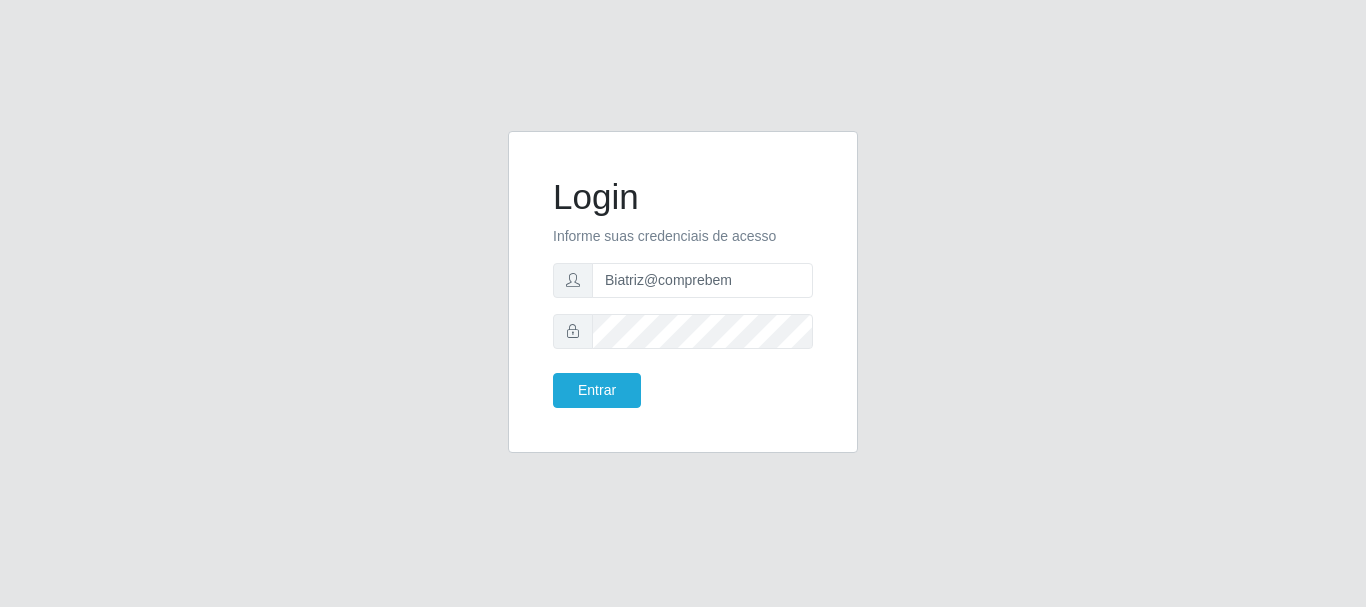 click on "Login Informe suas credenciais de acesso Biatriz@comprebem Entrar" at bounding box center (683, 292) 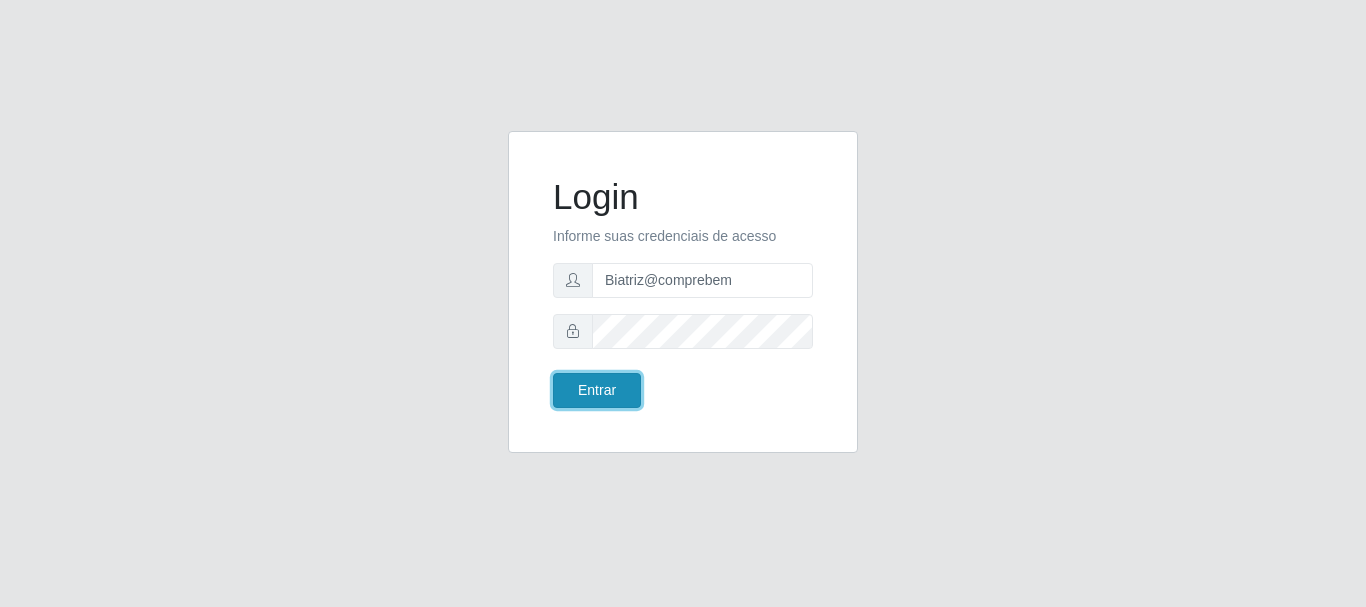 click on "Entrar" at bounding box center (597, 390) 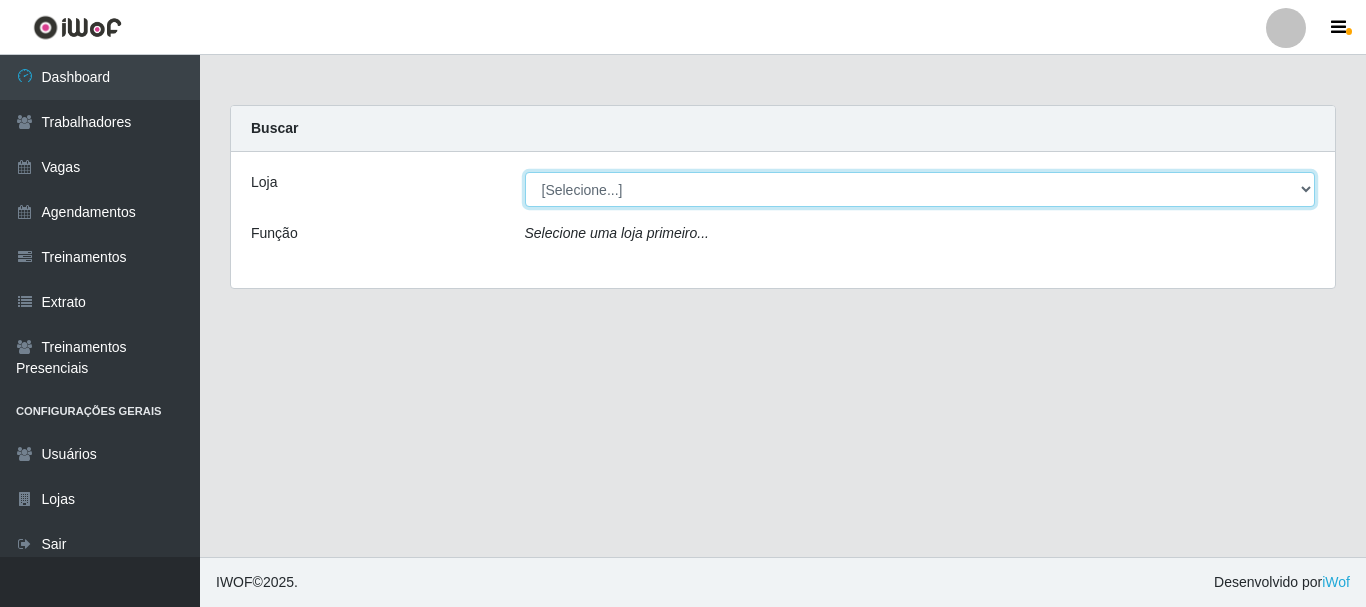 click on "[Selecione...] Supermercado Compre Bem - Itabaiana" at bounding box center [920, 189] 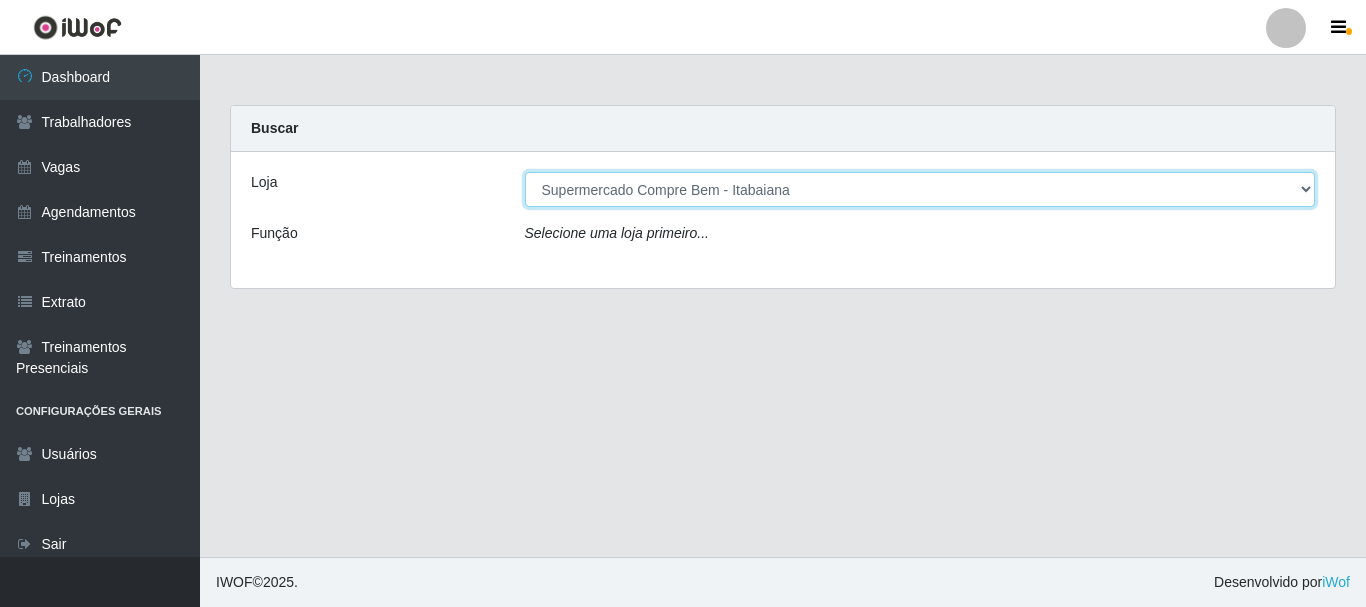 click on "[Selecione...] Supermercado Compre Bem - Itabaiana" at bounding box center (920, 189) 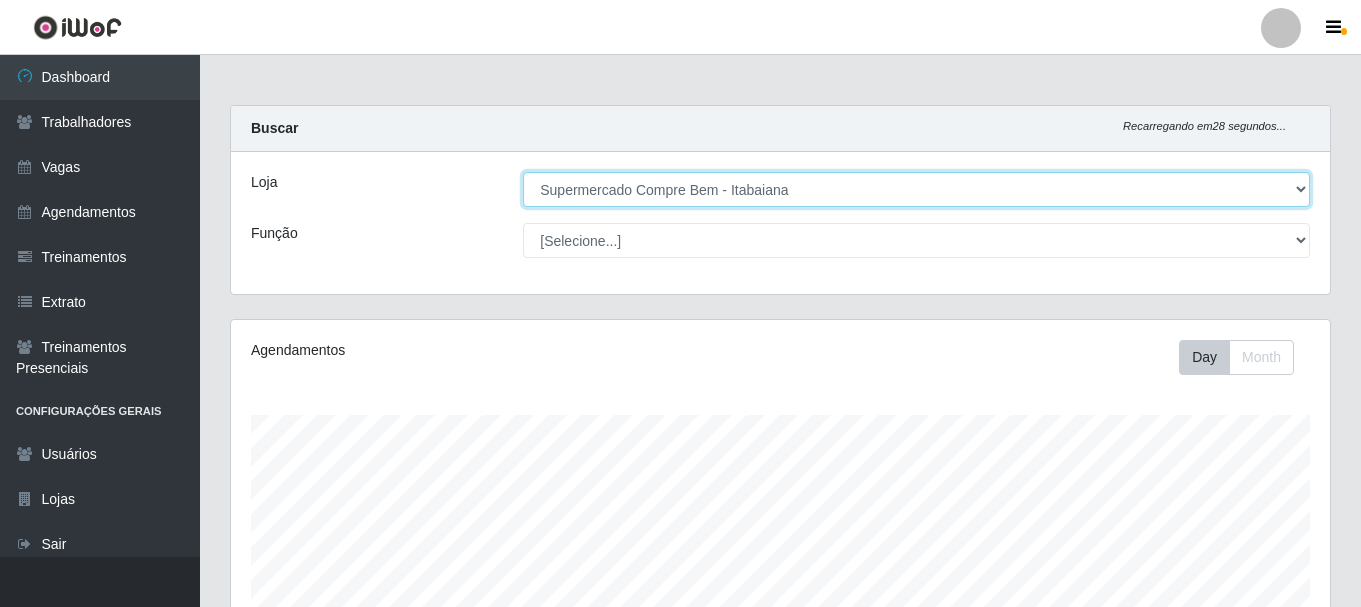 scroll, scrollTop: 999585, scrollLeft: 998901, axis: both 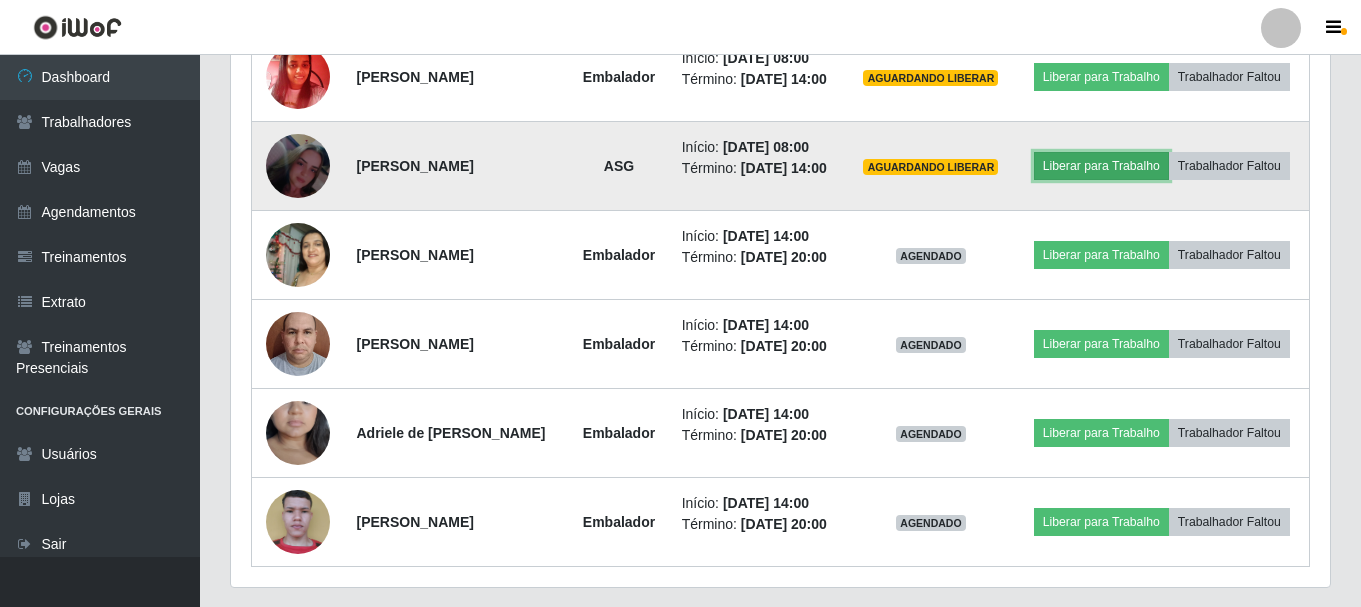 click on "Liberar para Trabalho" at bounding box center [1101, 166] 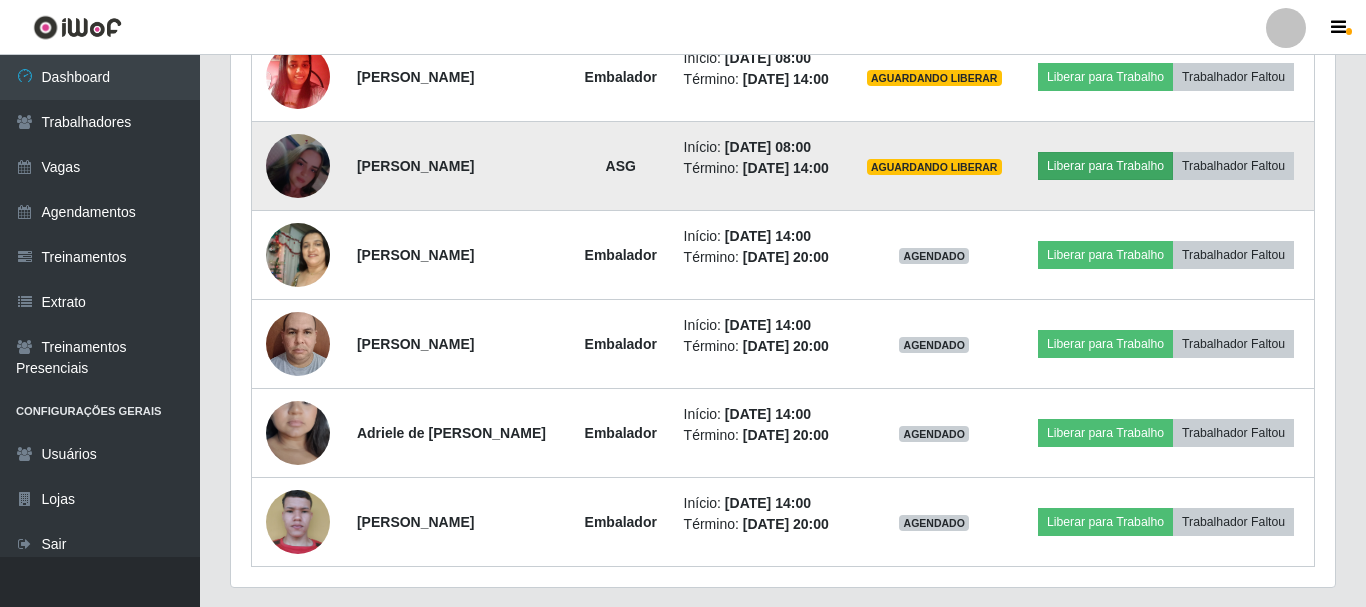 scroll, scrollTop: 999585, scrollLeft: 998911, axis: both 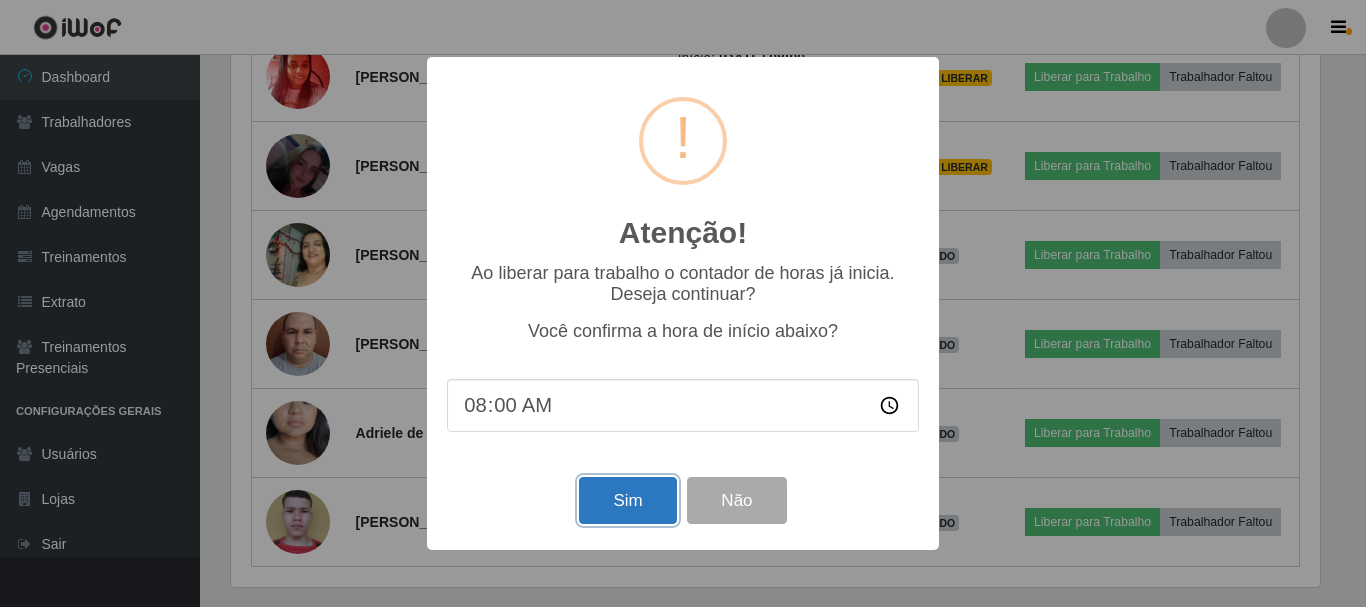 click on "Sim" at bounding box center [627, 500] 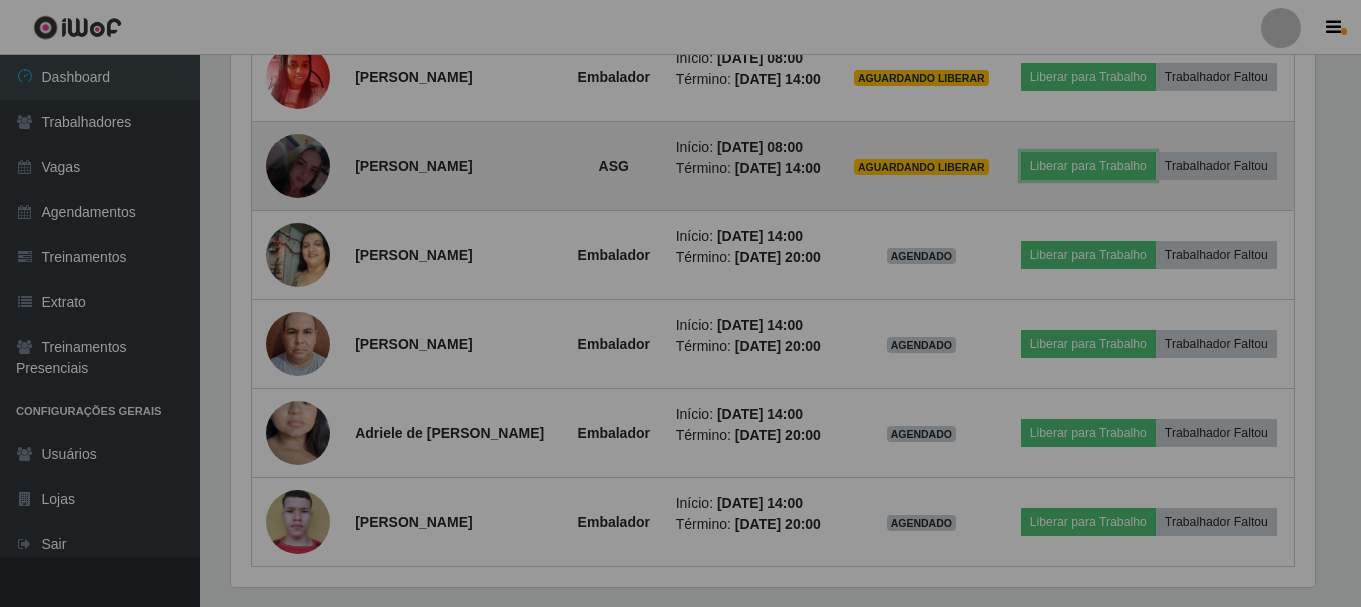 scroll, scrollTop: 999585, scrollLeft: 998901, axis: both 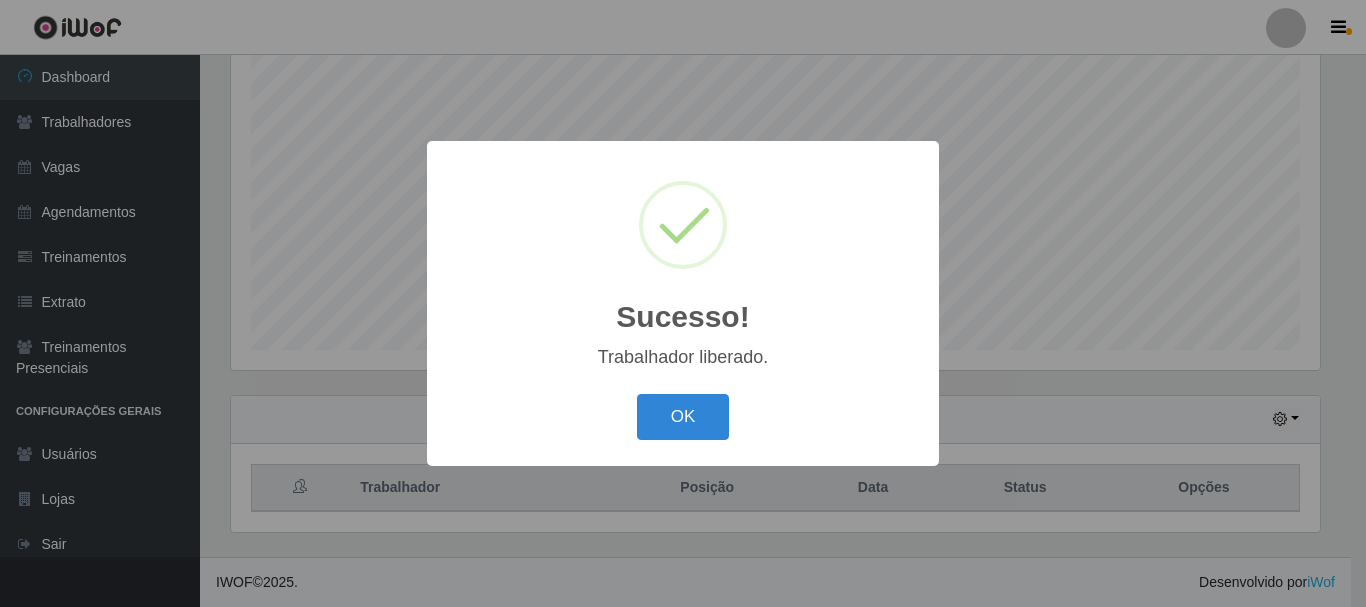 type 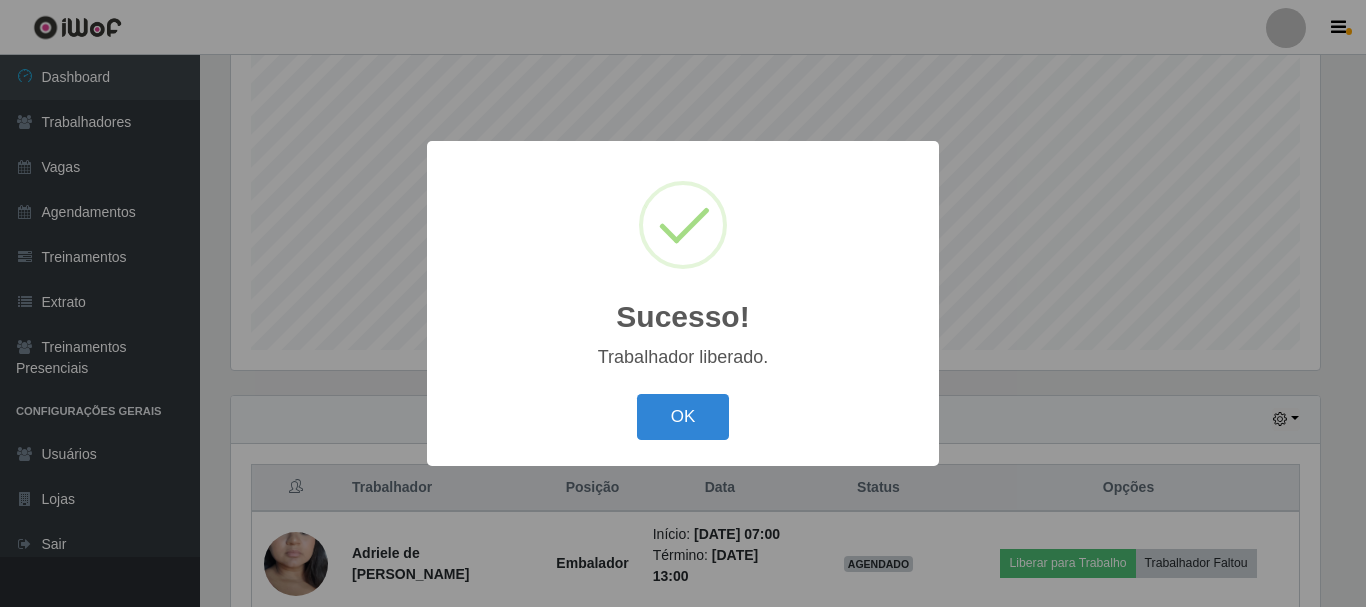 click on "OK" at bounding box center (683, 417) 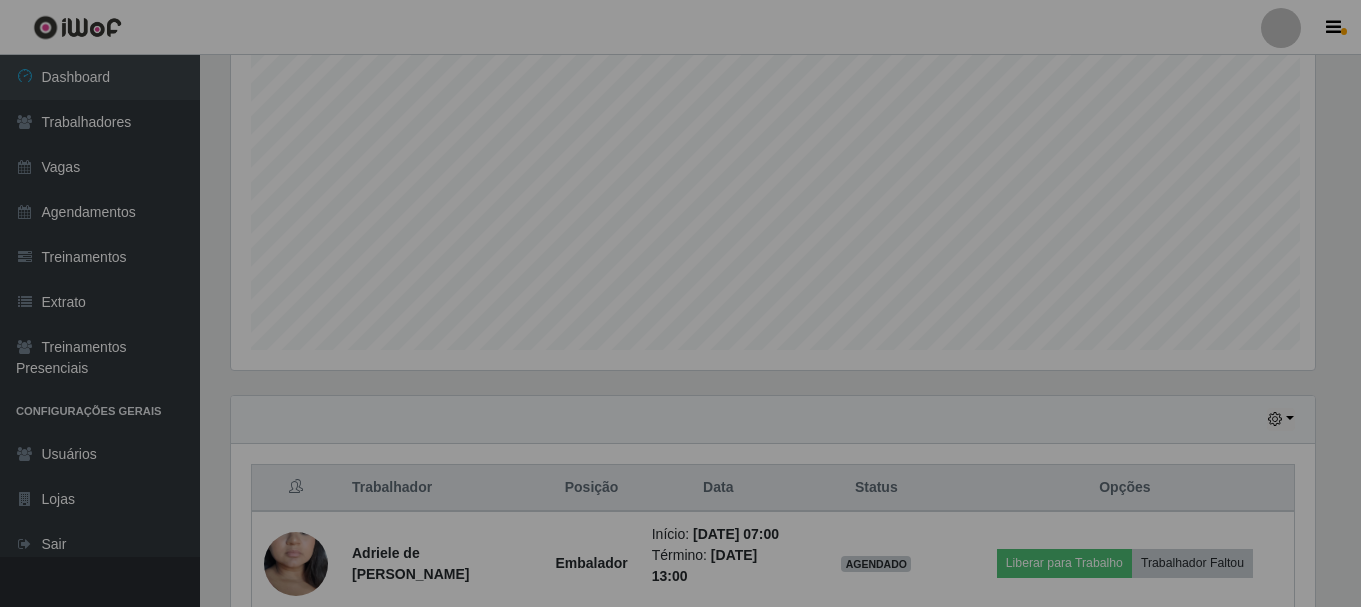 scroll, scrollTop: 999585, scrollLeft: 998901, axis: both 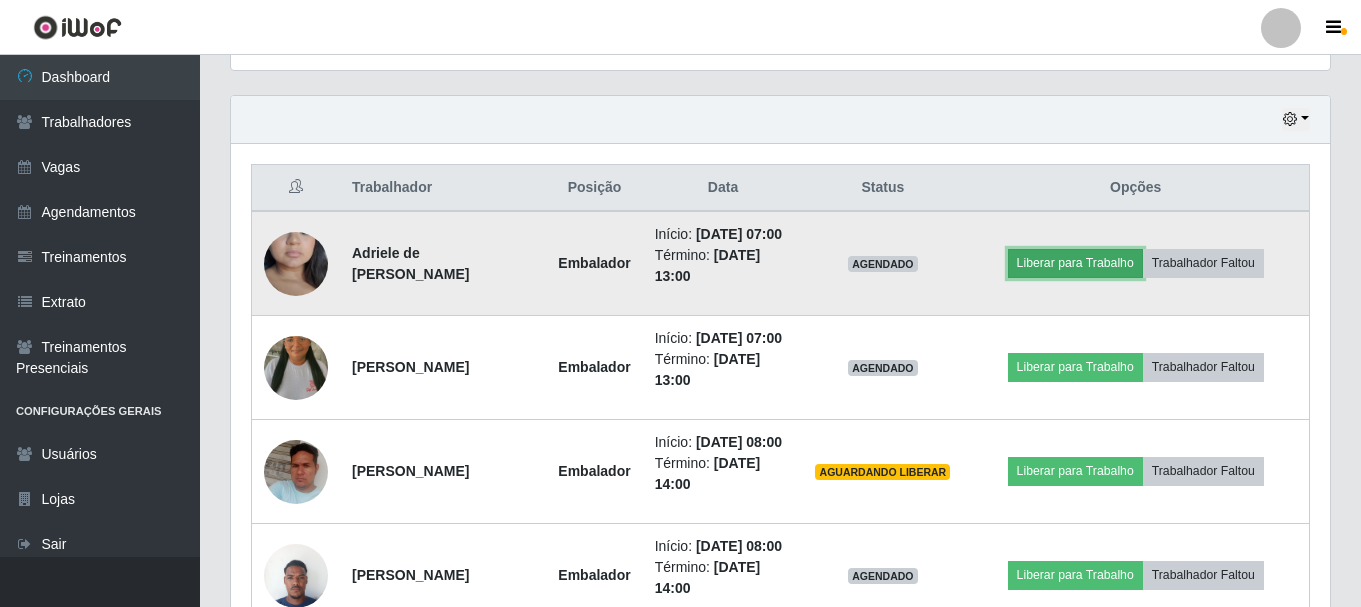 click on "Liberar para Trabalho" at bounding box center [1075, 263] 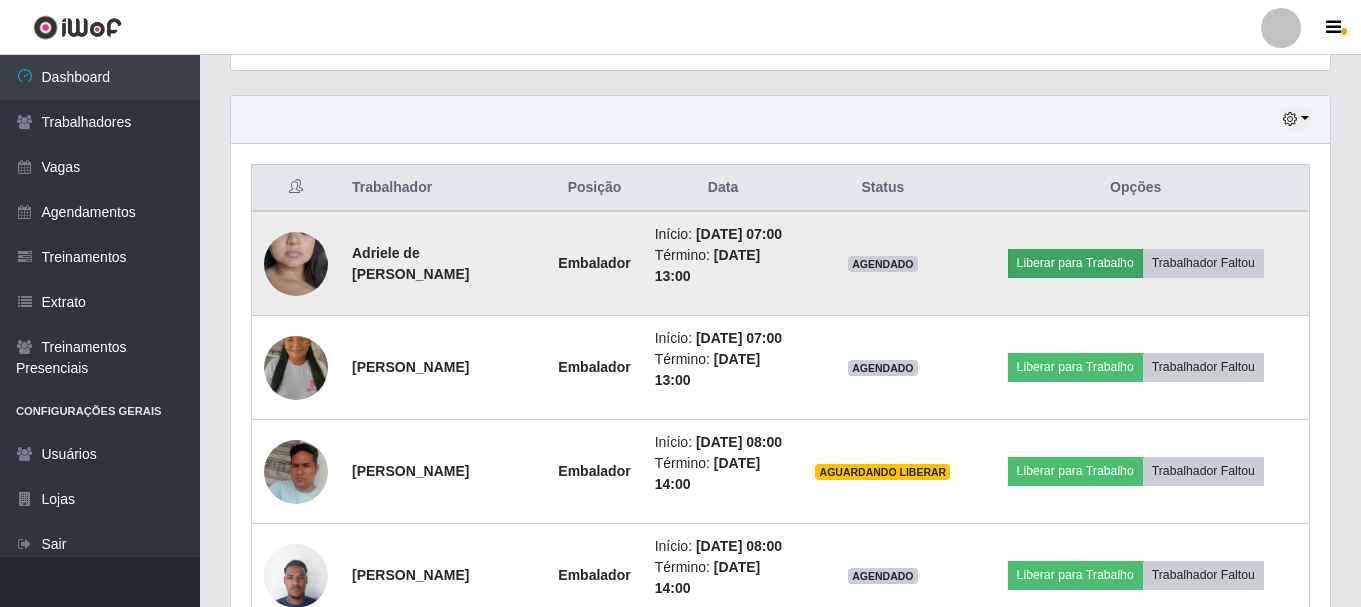 scroll, scrollTop: 999585, scrollLeft: 998911, axis: both 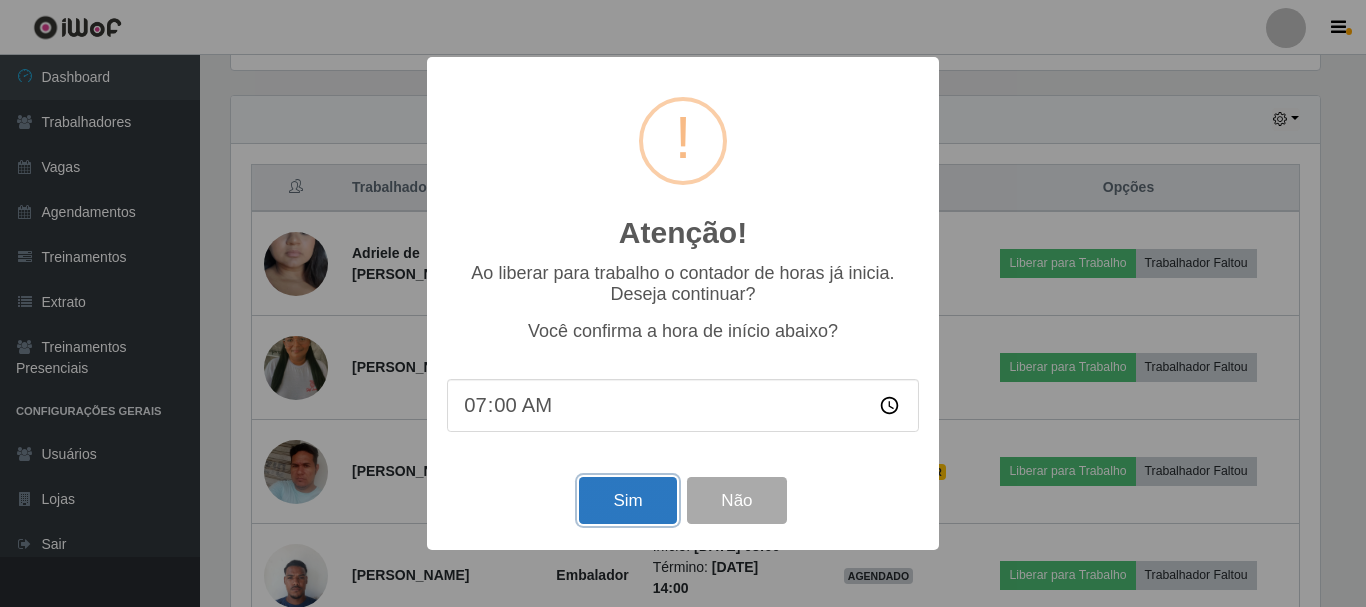 click on "Sim" at bounding box center [627, 500] 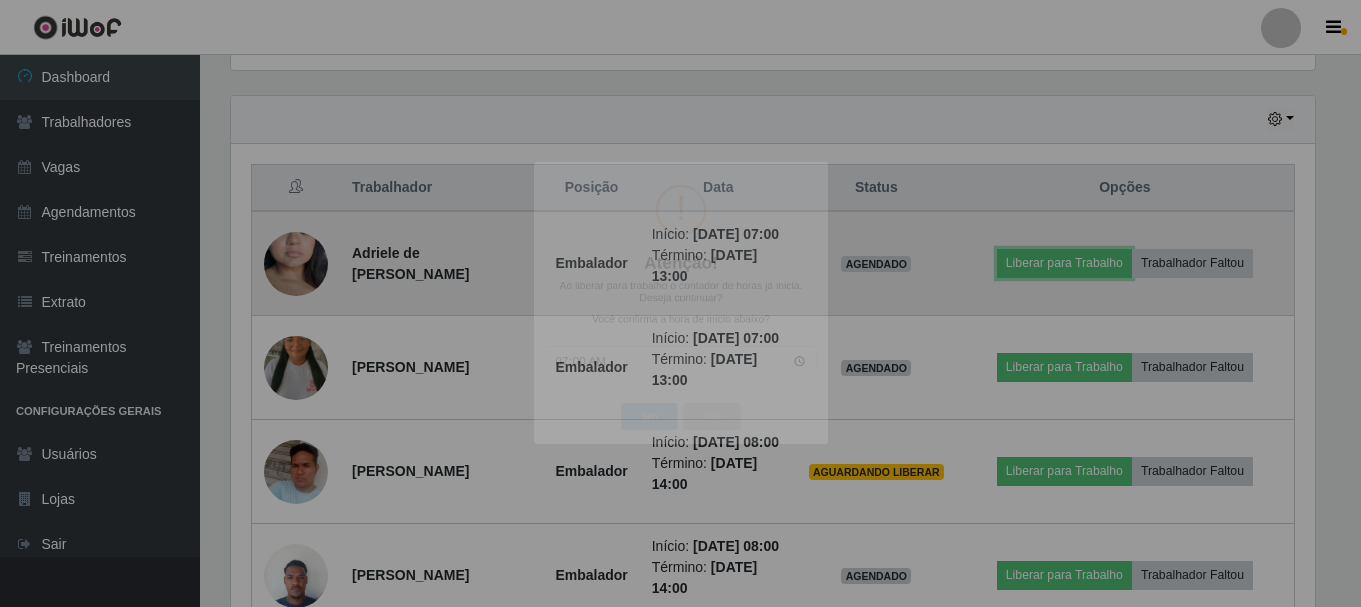 scroll, scrollTop: 999585, scrollLeft: 998901, axis: both 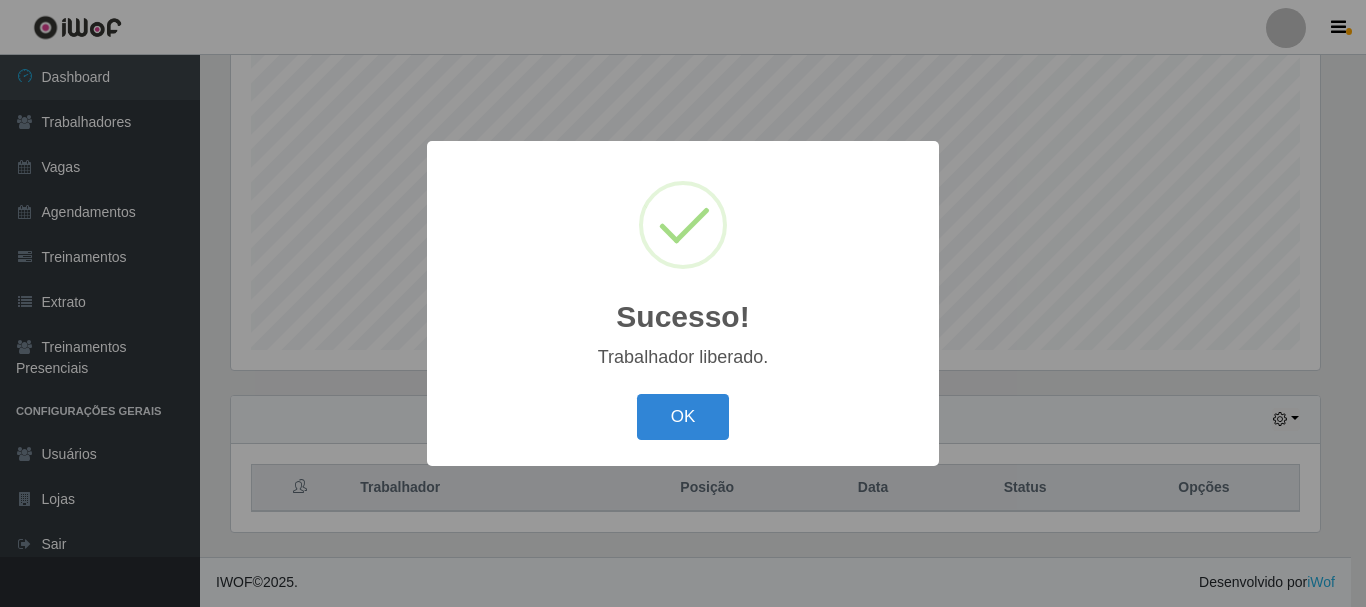 type 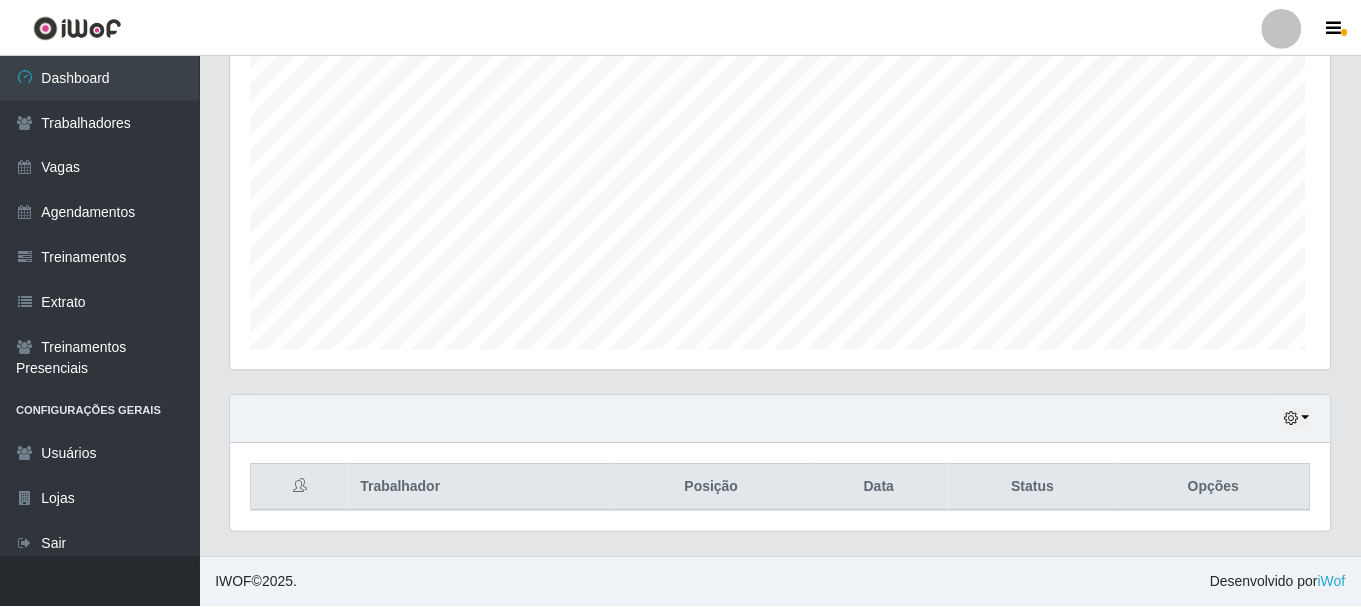 scroll, scrollTop: 999585, scrollLeft: 998901, axis: both 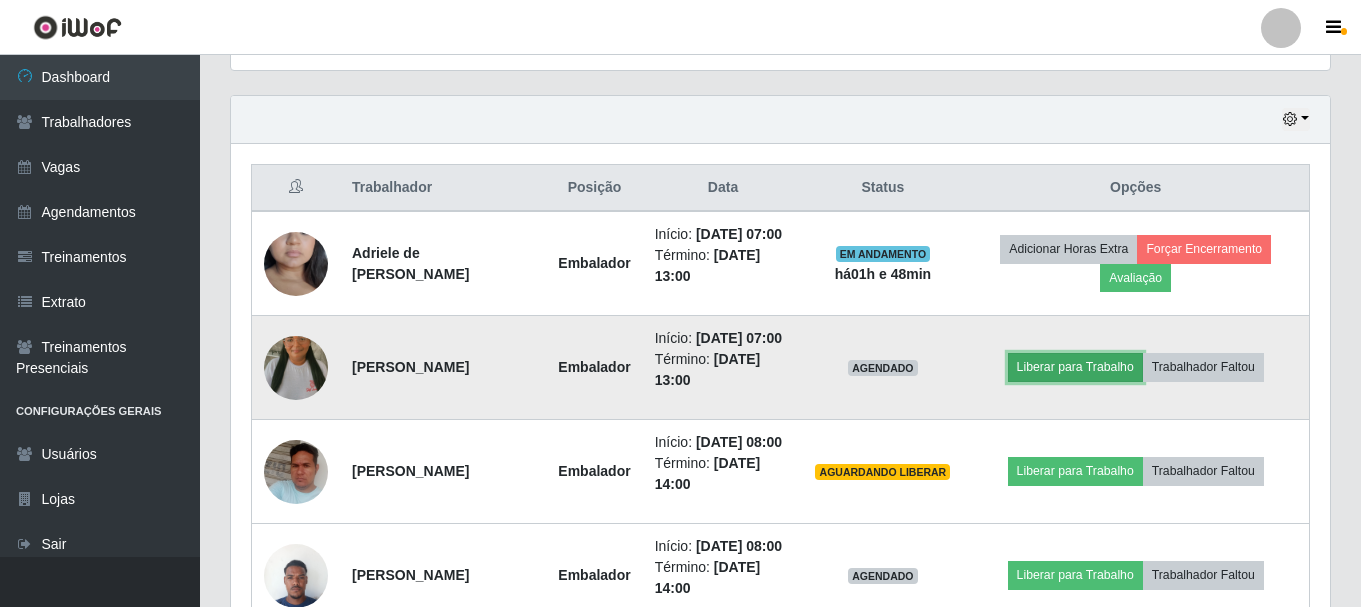 click on "Liberar para Trabalho" at bounding box center [1075, 367] 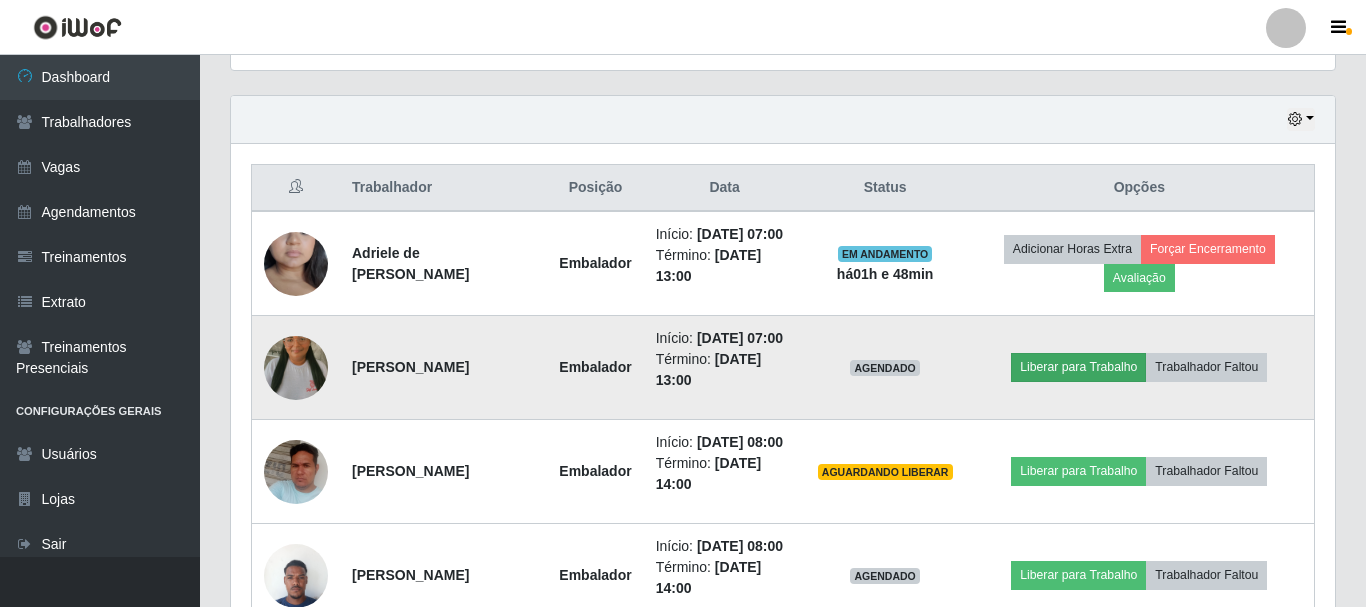 scroll, scrollTop: 999585, scrollLeft: 998911, axis: both 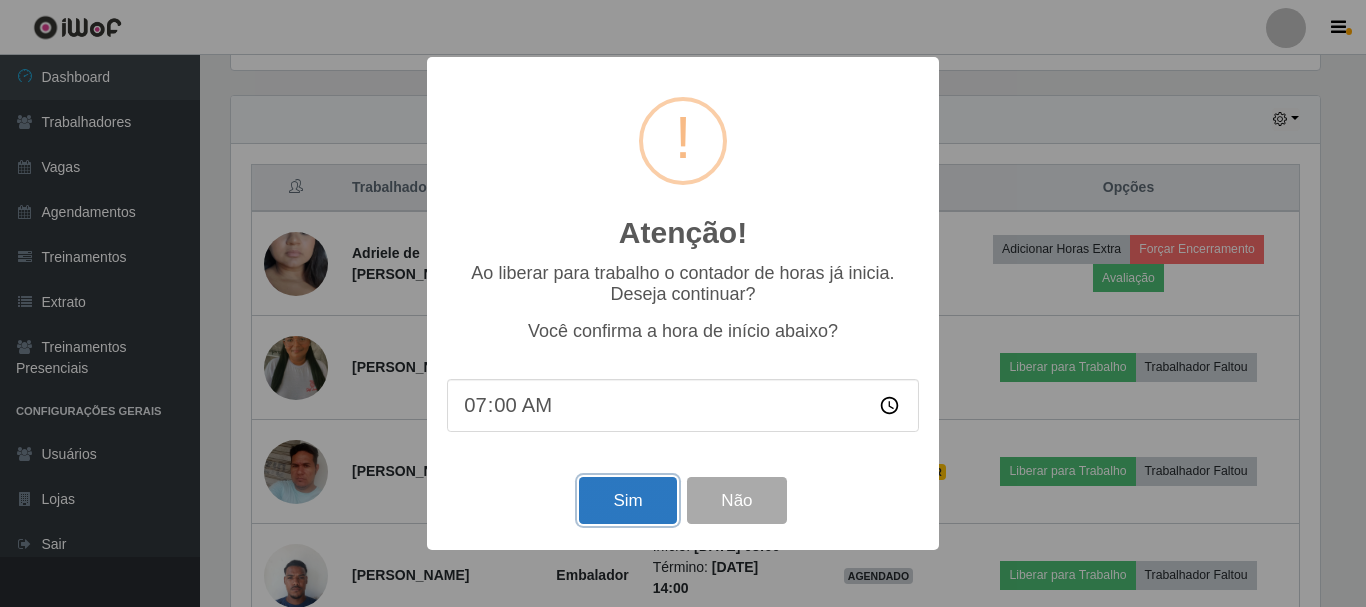 click on "Sim" at bounding box center [627, 500] 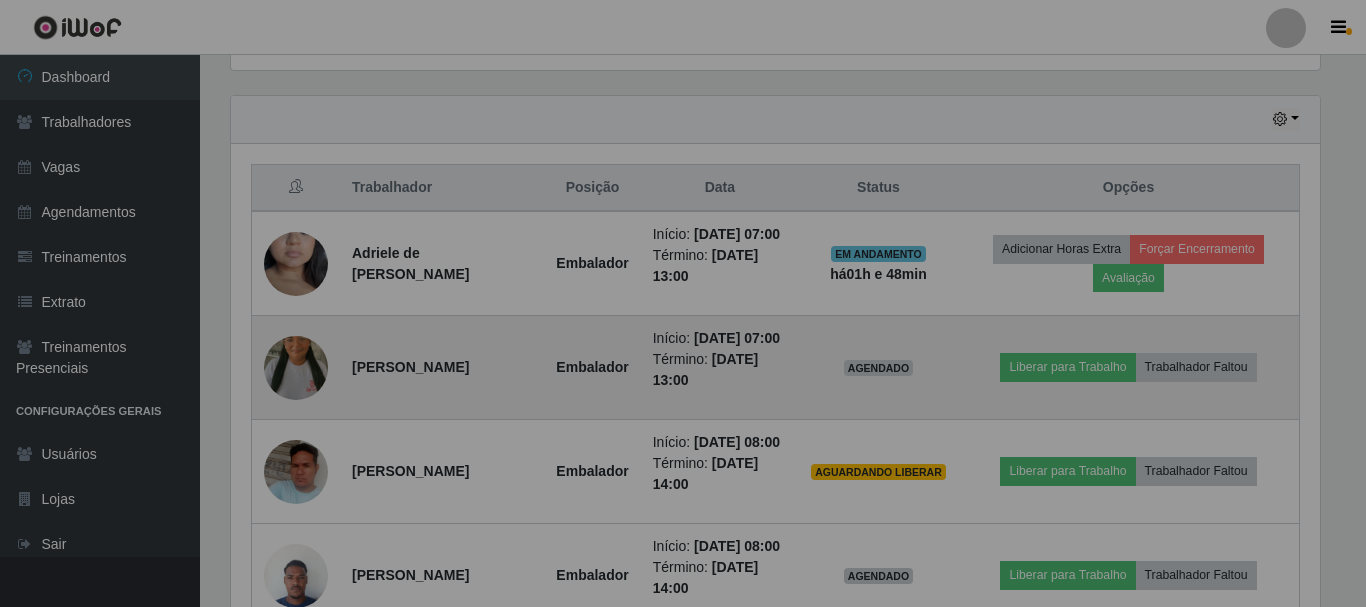 scroll, scrollTop: 365, scrollLeft: 0, axis: vertical 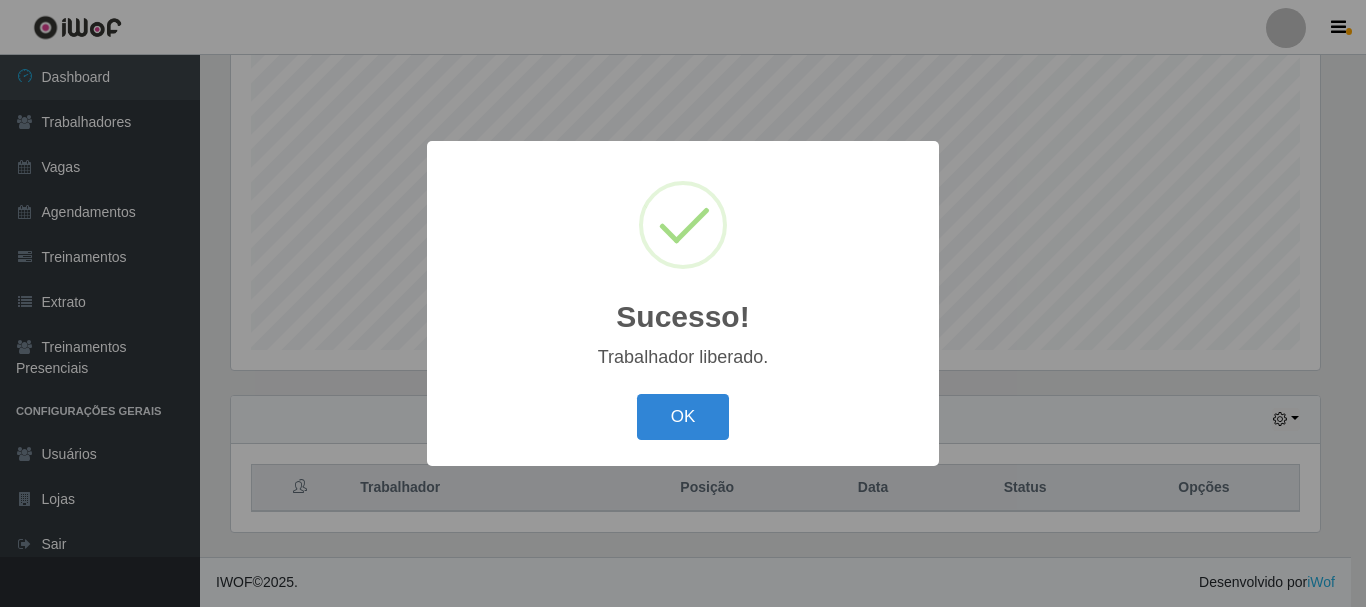 type 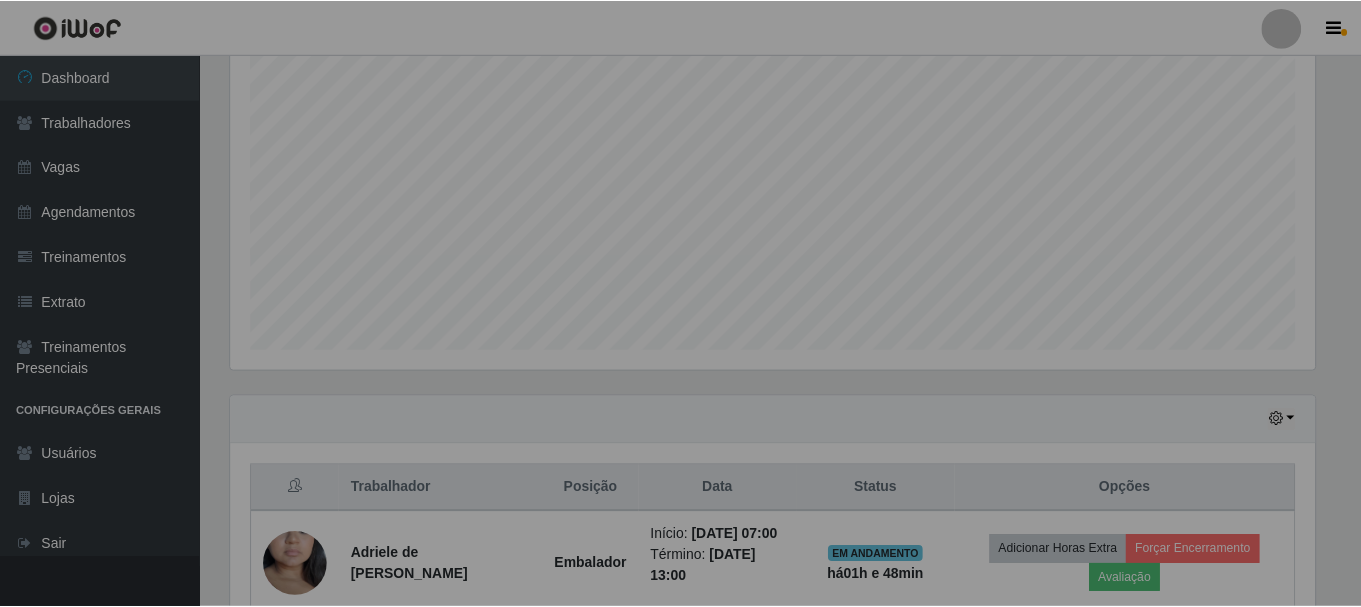 scroll, scrollTop: 999585, scrollLeft: 998901, axis: both 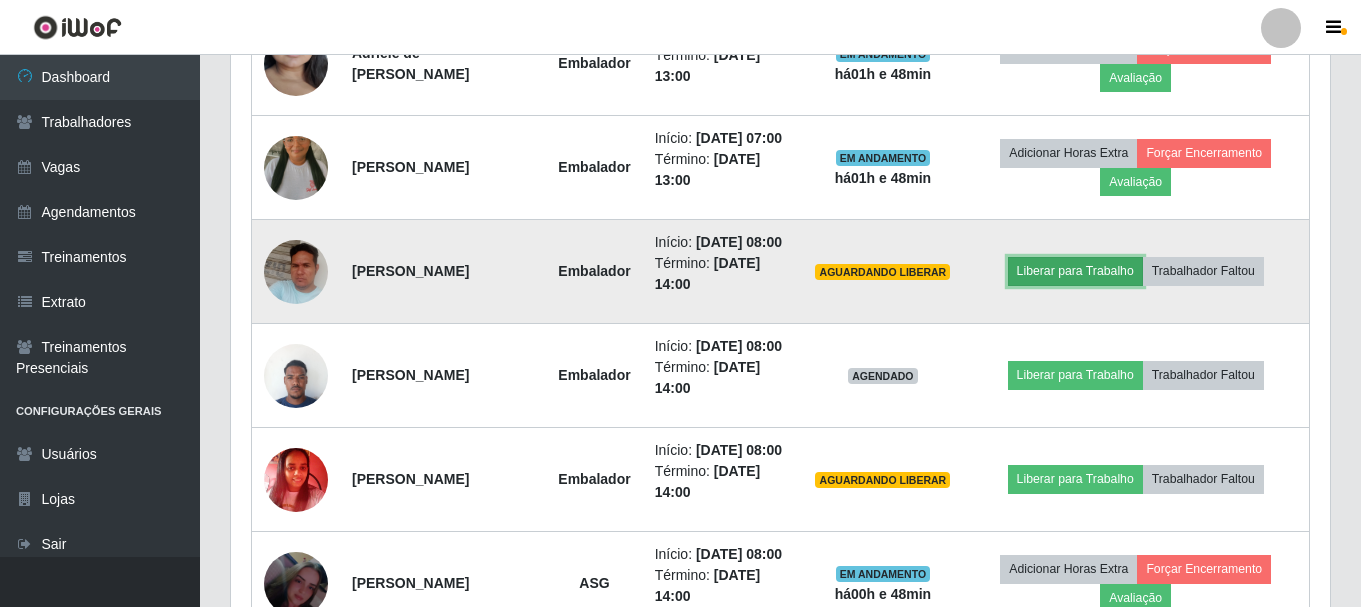 click on "Liberar para Trabalho" at bounding box center (1075, 271) 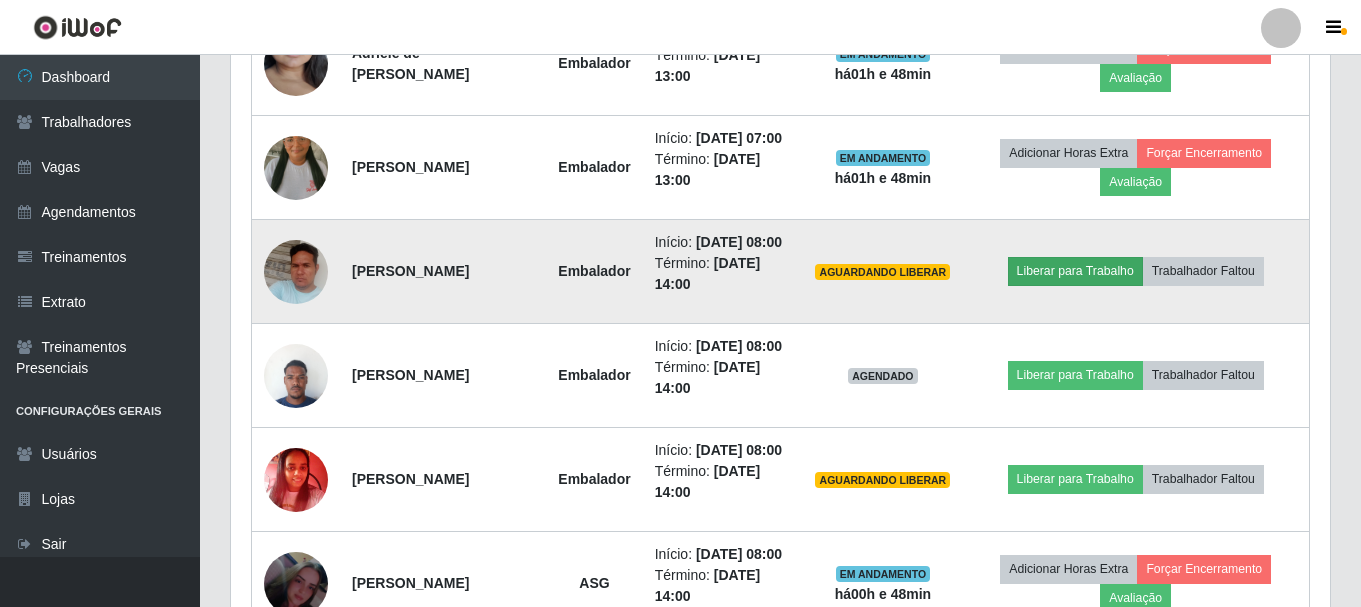 scroll 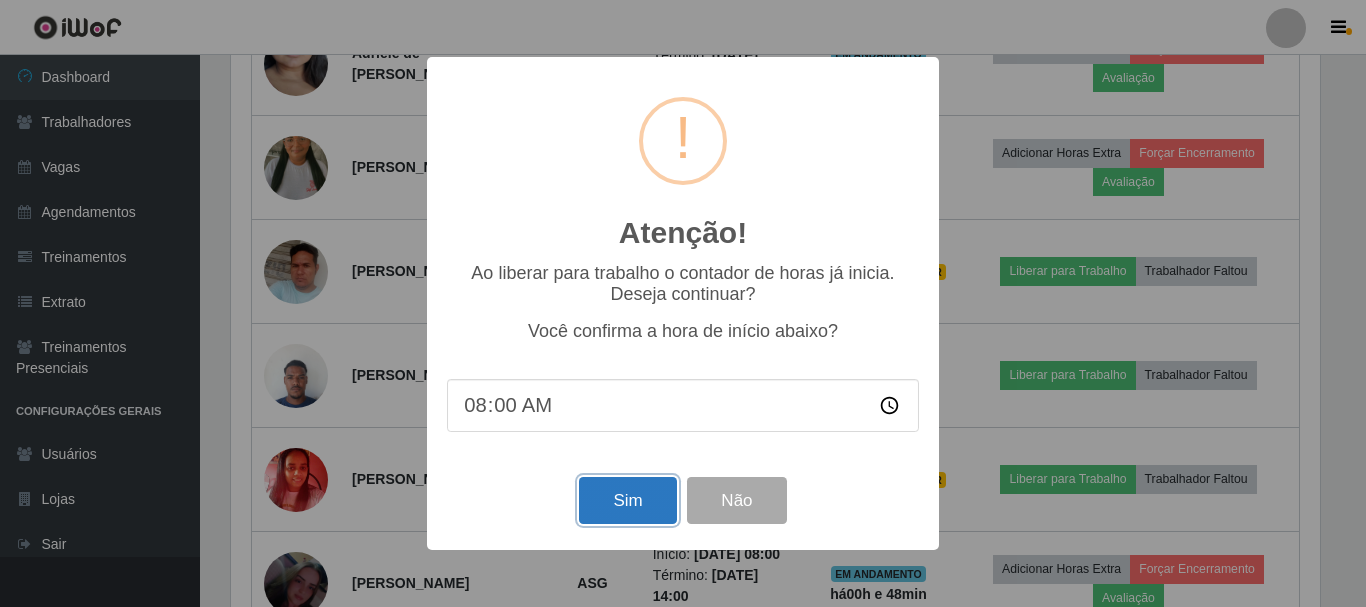 click on "Sim" at bounding box center (627, 500) 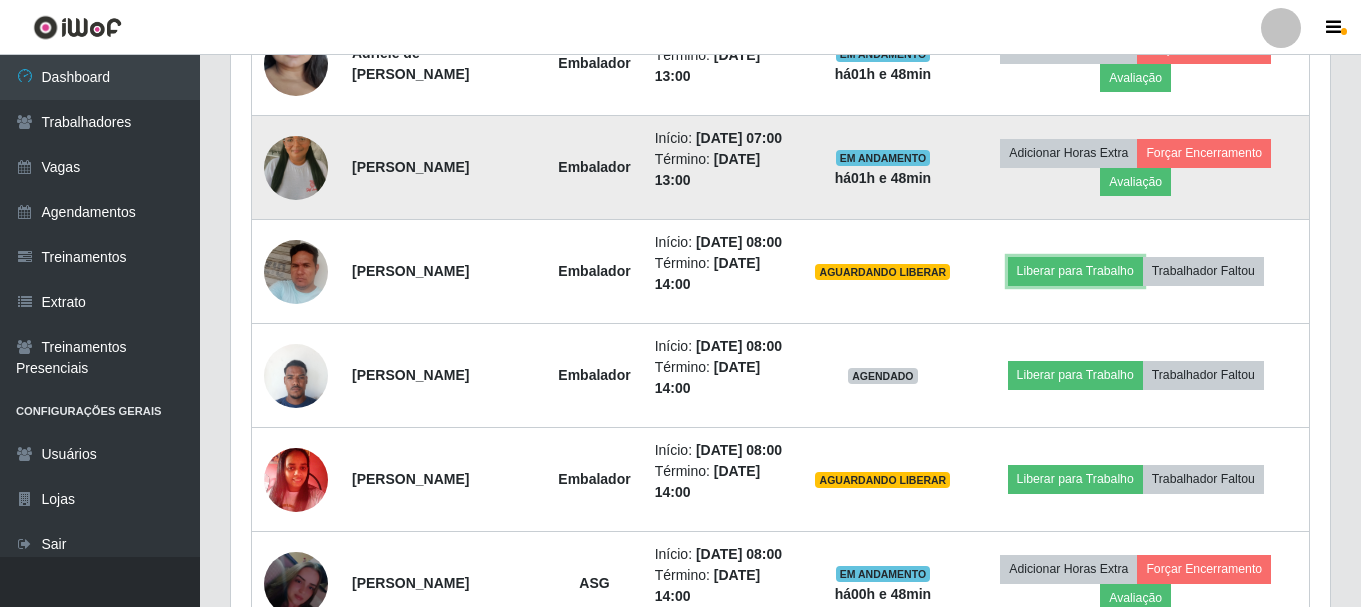 type 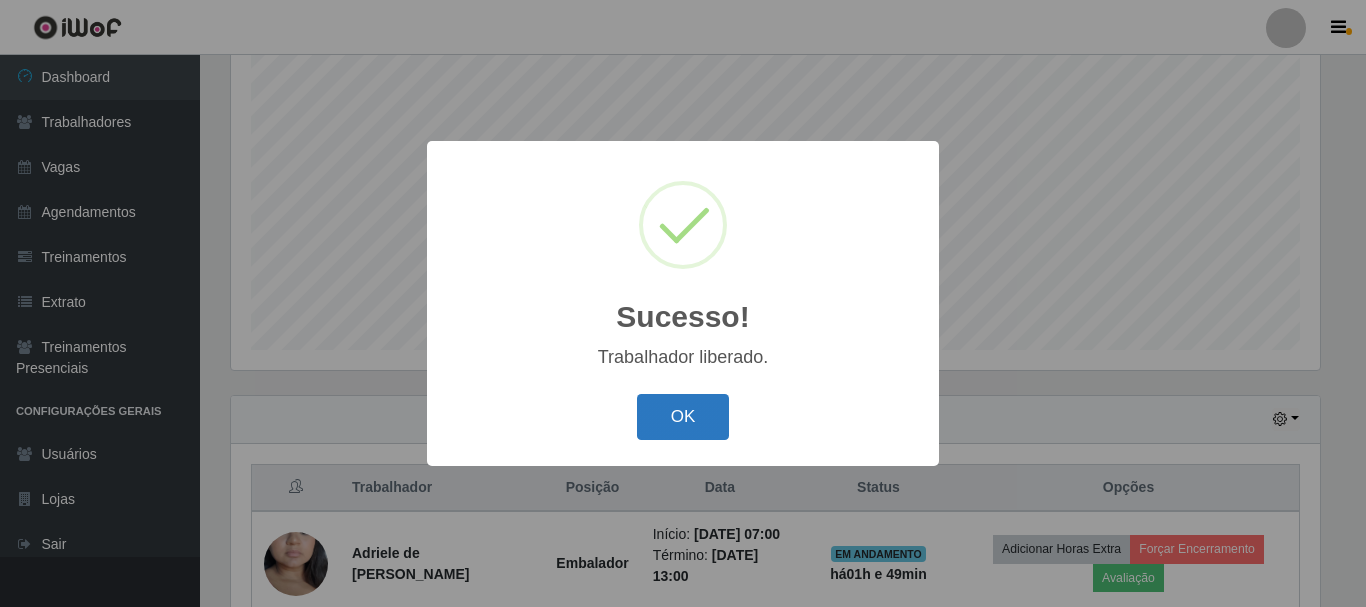 click on "OK" at bounding box center (683, 417) 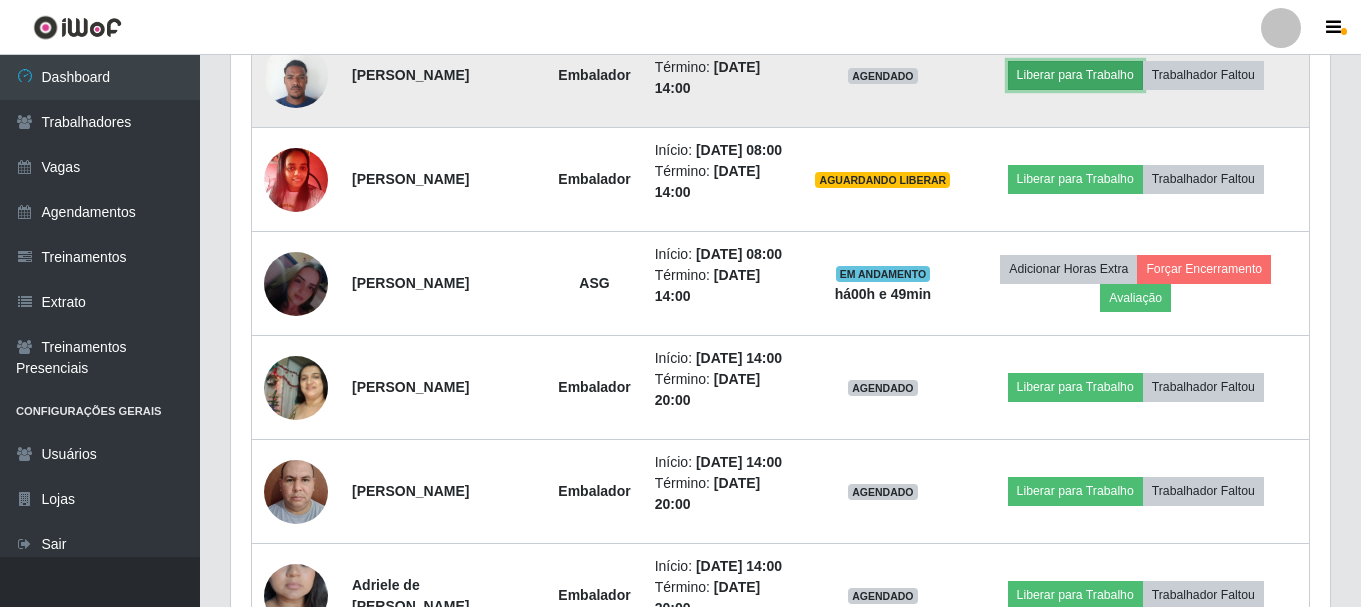 click on "Liberar para Trabalho" at bounding box center [1075, 75] 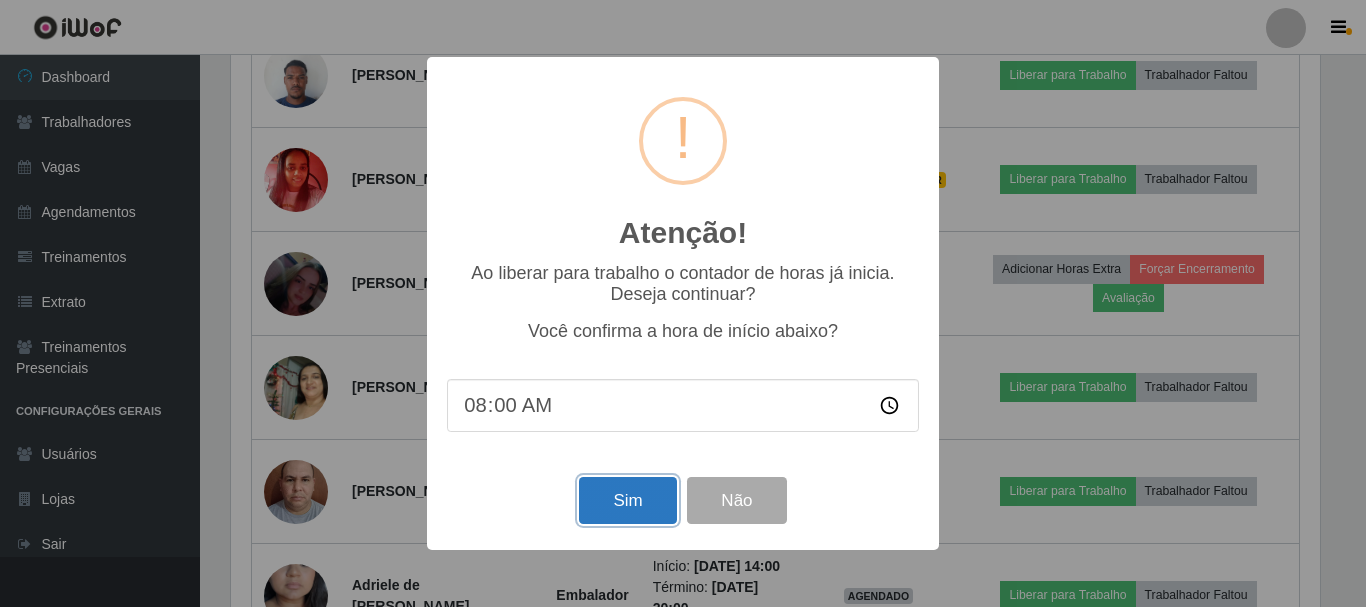 click on "Sim" at bounding box center [627, 500] 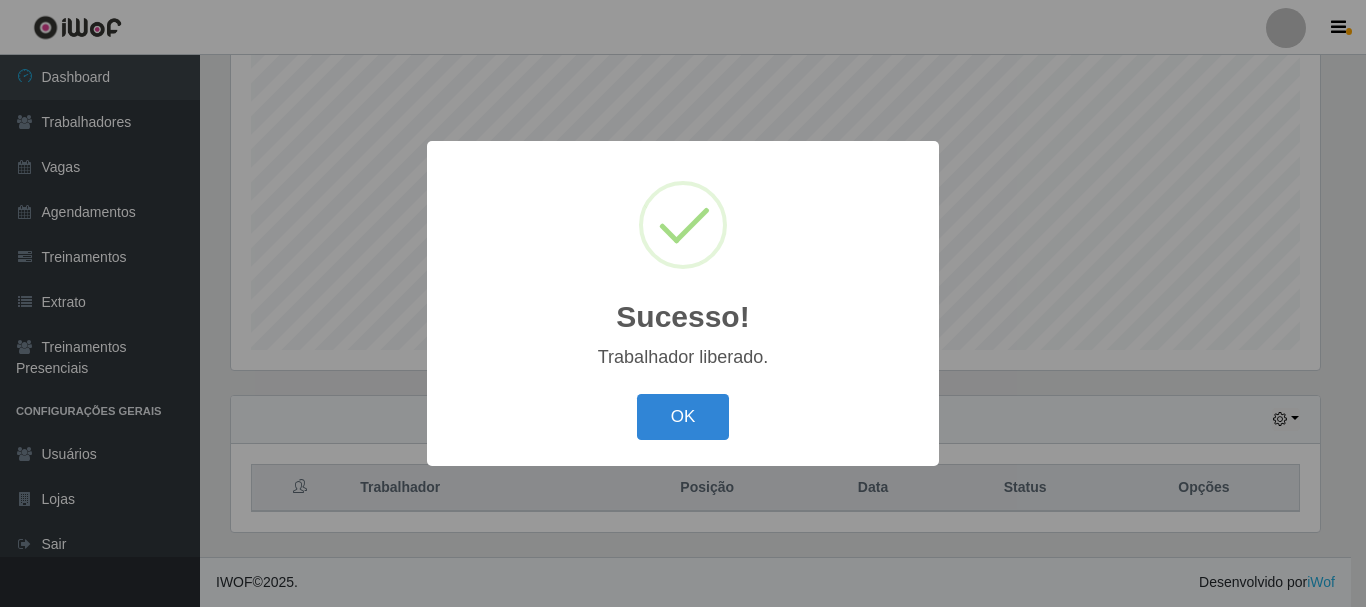 type 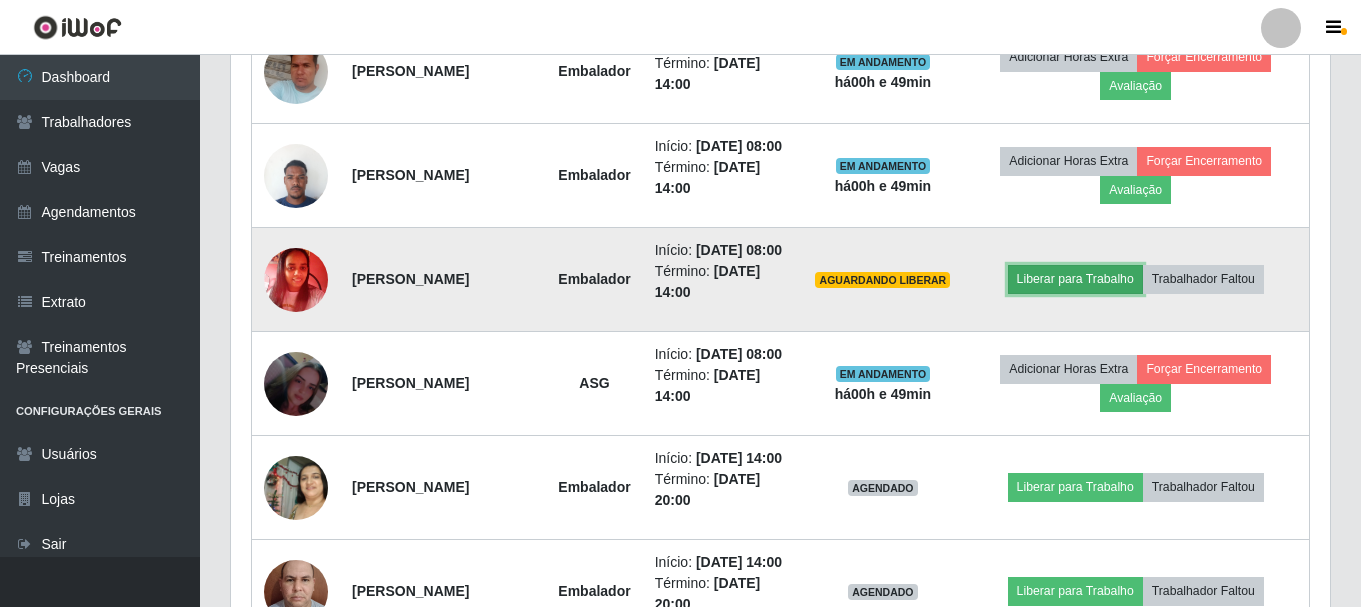 click on "Liberar para Trabalho" at bounding box center (1075, 279) 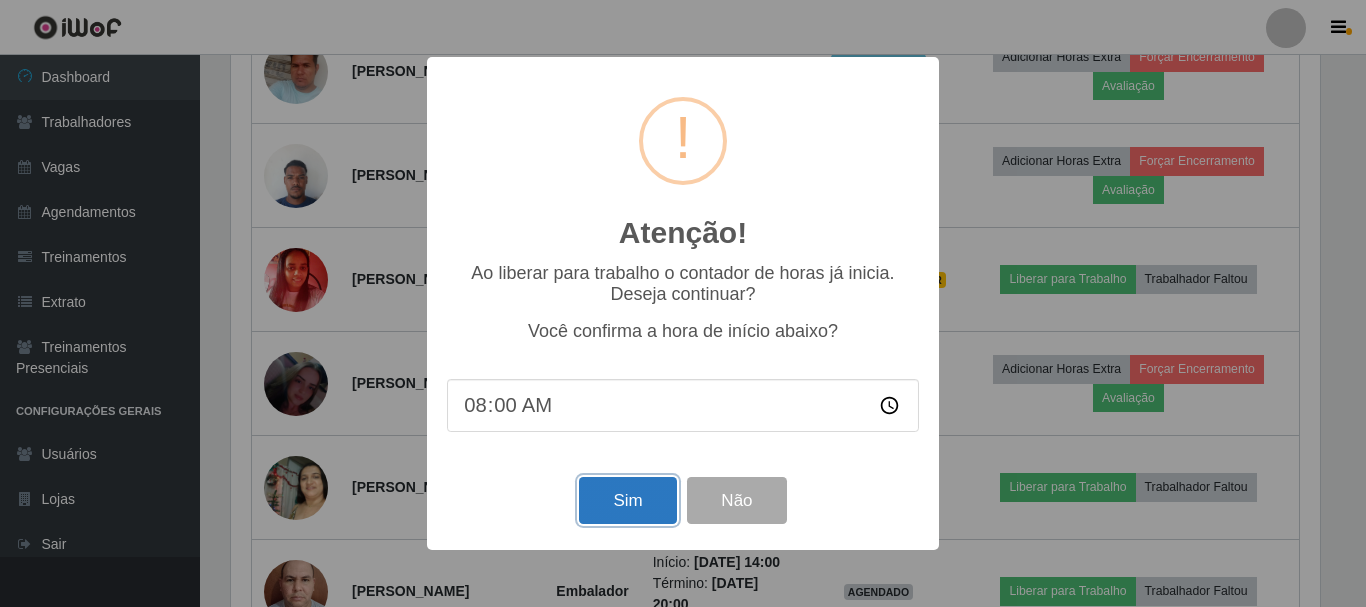 click on "Sim" at bounding box center [627, 500] 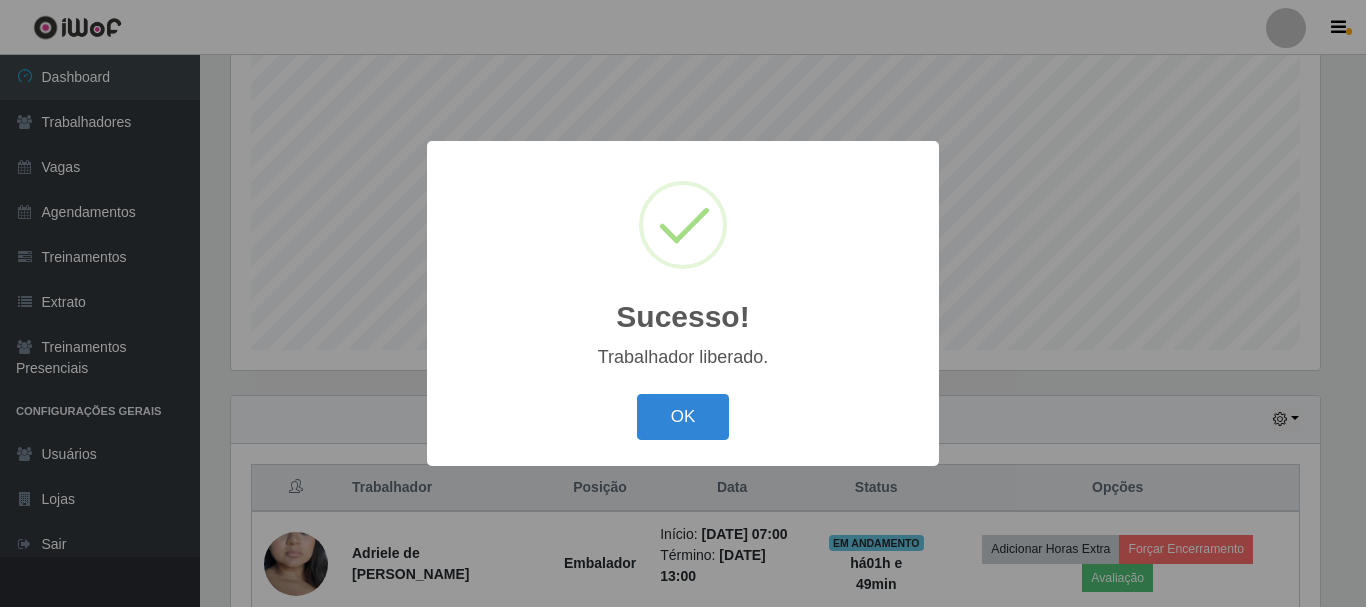 type 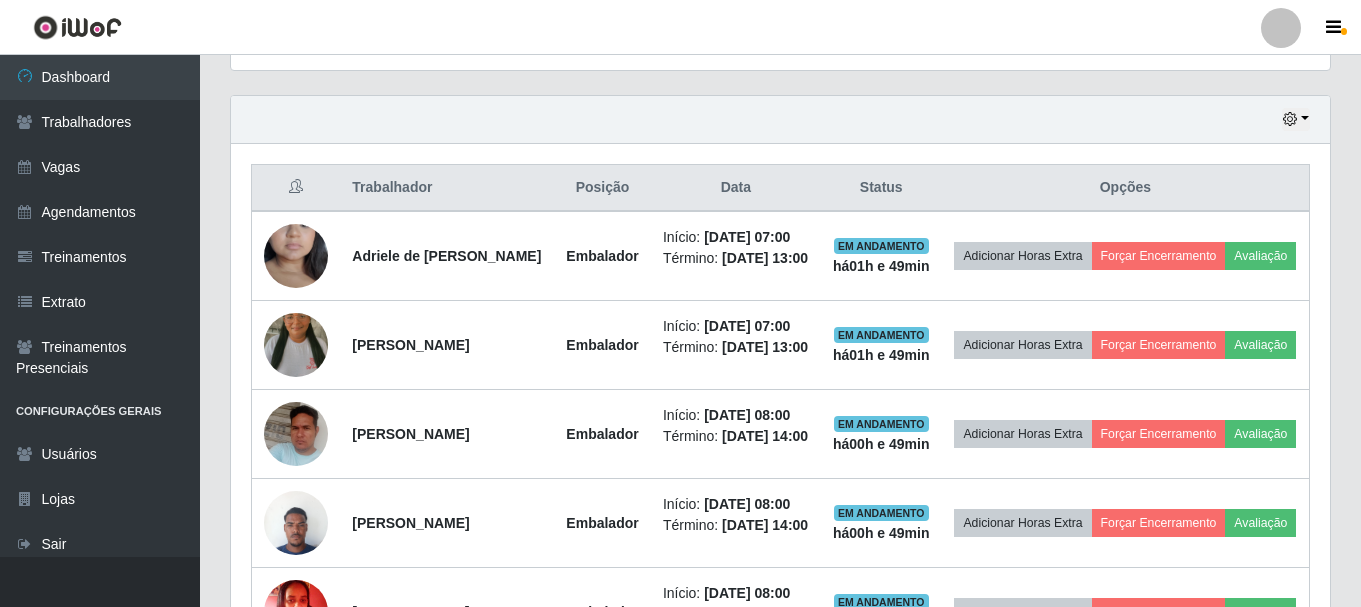 click on "Hoje 1 dia 3 dias 1 Semana Não encerrados" at bounding box center [780, 120] 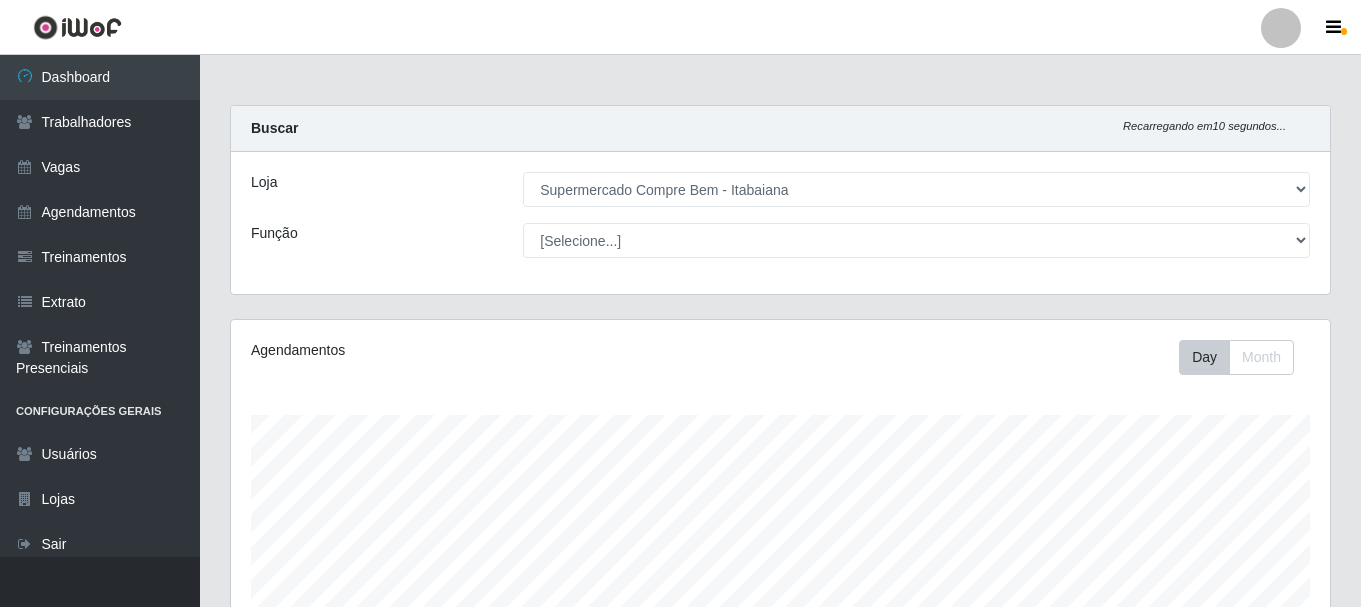 click on "Loja [Selecione...] Supermercado Compre Bem - Itabaiana Função [Selecione...] ASG ASG + ASG ++ Auxiliar de Estacionamento Auxiliar de Estacionamento + Auxiliar de Estacionamento ++ Auxiliar de Estoque Auxiliar de Estoque + Auxiliar de [GEOGRAPHIC_DATA] ++ Balconista de Açougue  Balconista de Açougue + Balconista de Açougue ++ Embalador Embalador + Embalador ++ Recepcionista Recepcionista + Recepcionista ++ Repositor  Repositor + Repositor ++" at bounding box center (780, 223) 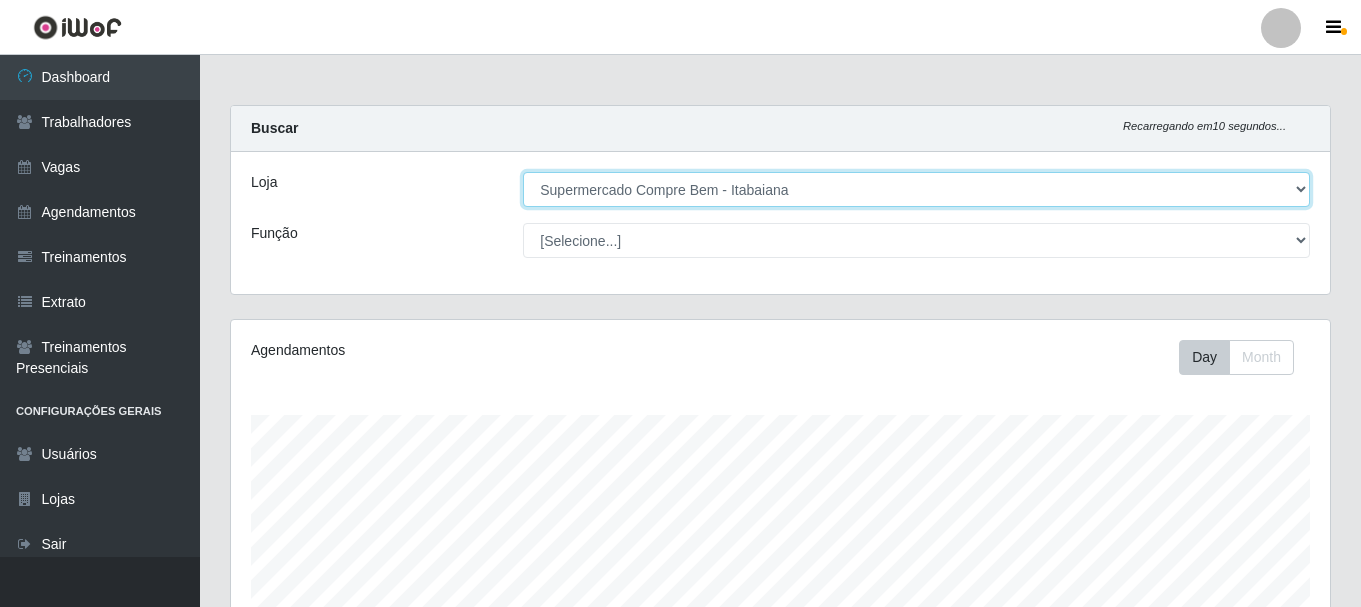 click on "[Selecione...] Supermercado Compre Bem - Itabaiana" at bounding box center (916, 189) 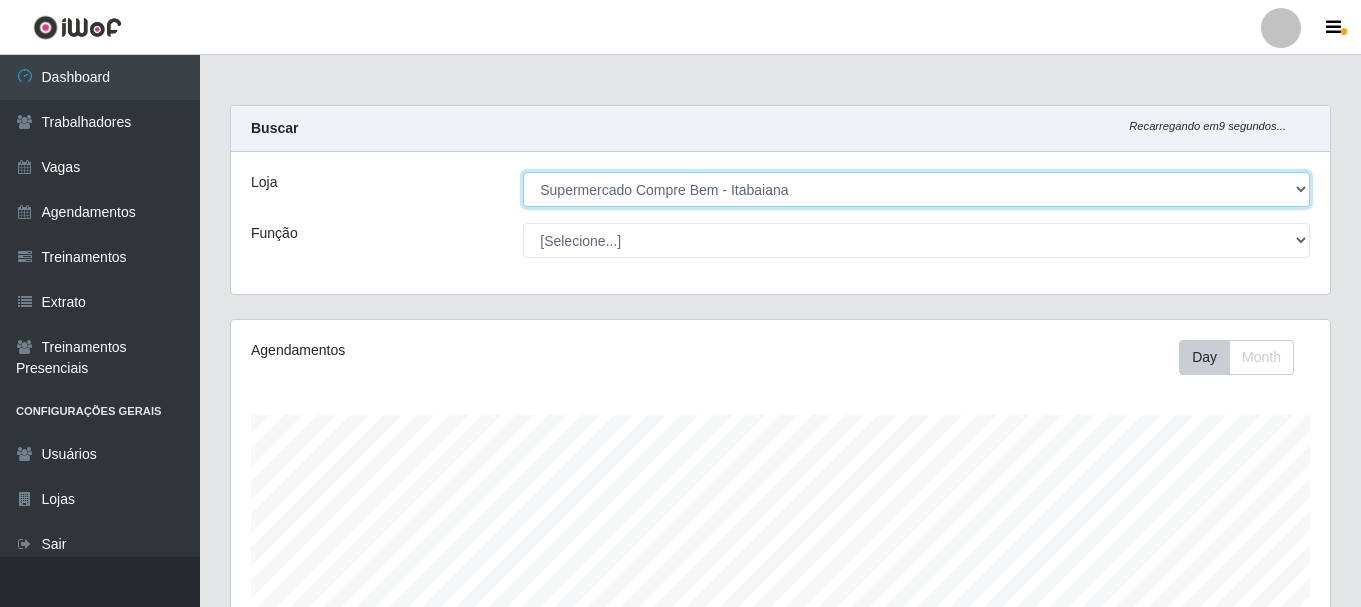 click on "[Selecione...] Supermercado Compre Bem - Itabaiana" at bounding box center (916, 189) 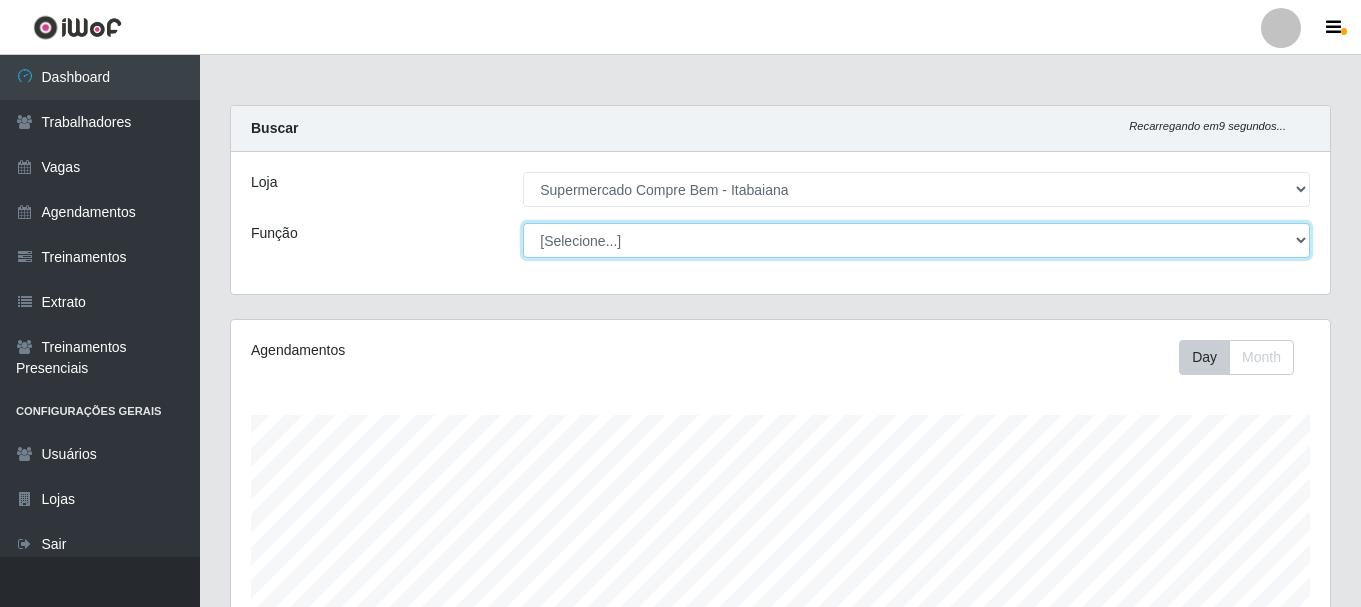 click on "[Selecione...] ASG ASG + ASG ++ Auxiliar de Estacionamento Auxiliar de Estacionamento + Auxiliar de Estacionamento ++ Auxiliar de Estoque Auxiliar de Estoque + Auxiliar de [GEOGRAPHIC_DATA] ++ Balconista de Açougue  Balconista de Açougue + Balconista de Açougue ++ Embalador Embalador + Embalador ++ Recepcionista Recepcionista + Recepcionista ++ Repositor  Repositor + Repositor ++" at bounding box center [916, 240] 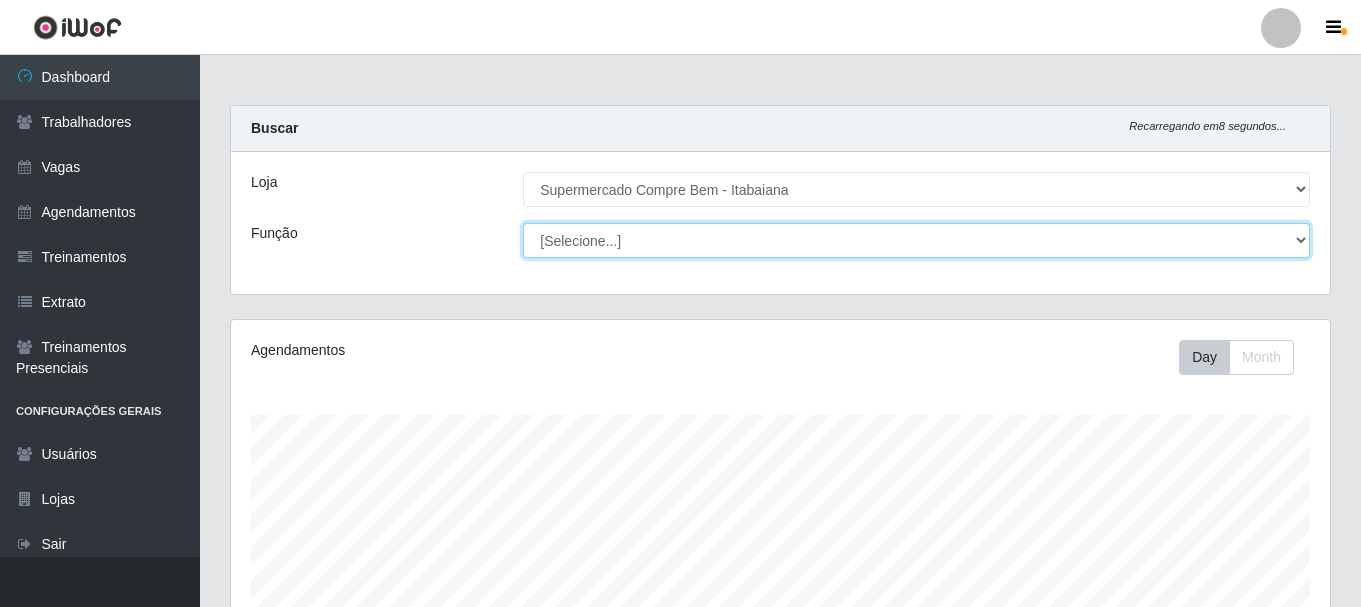 click on "[Selecione...] ASG ASG + ASG ++ Auxiliar de Estacionamento Auxiliar de Estacionamento + Auxiliar de Estacionamento ++ Auxiliar de Estoque Auxiliar de Estoque + Auxiliar de [GEOGRAPHIC_DATA] ++ Balconista de Açougue  Balconista de Açougue + Balconista de Açougue ++ Embalador Embalador + Embalador ++ Recepcionista Recepcionista + Recepcionista ++ Repositor  Repositor + Repositor ++" at bounding box center (916, 240) 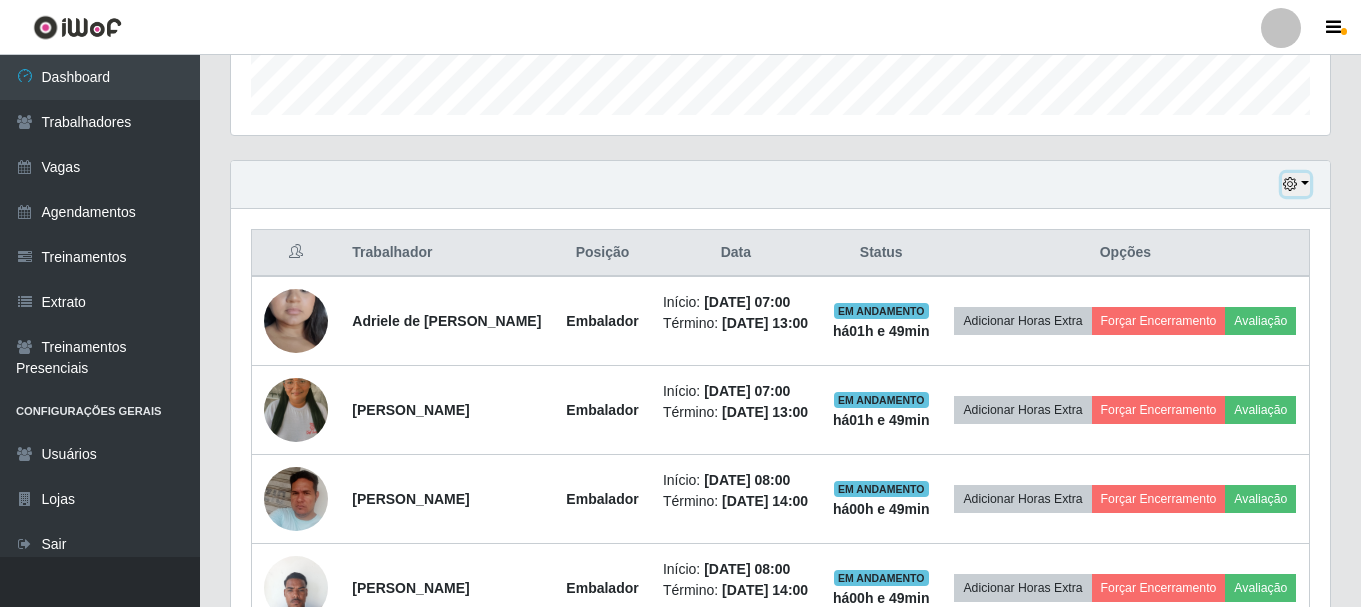 click at bounding box center (1296, 184) 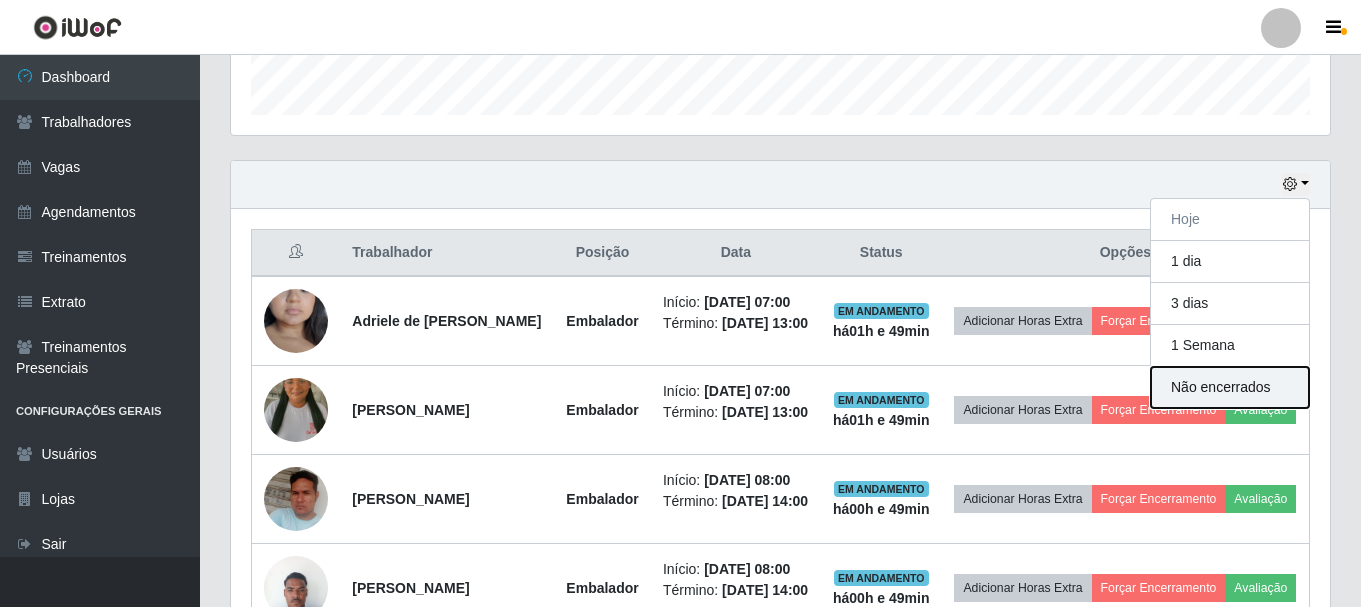 click on "Não encerrados" at bounding box center (1230, 387) 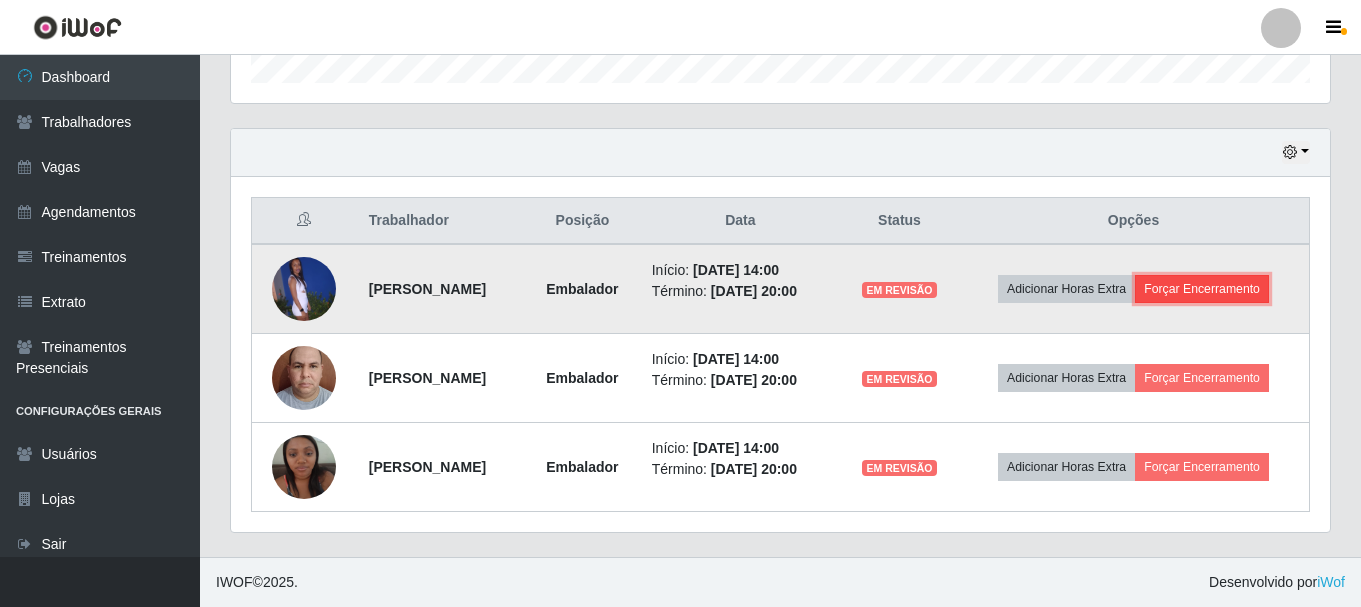 click on "Forçar Encerramento" at bounding box center [1202, 289] 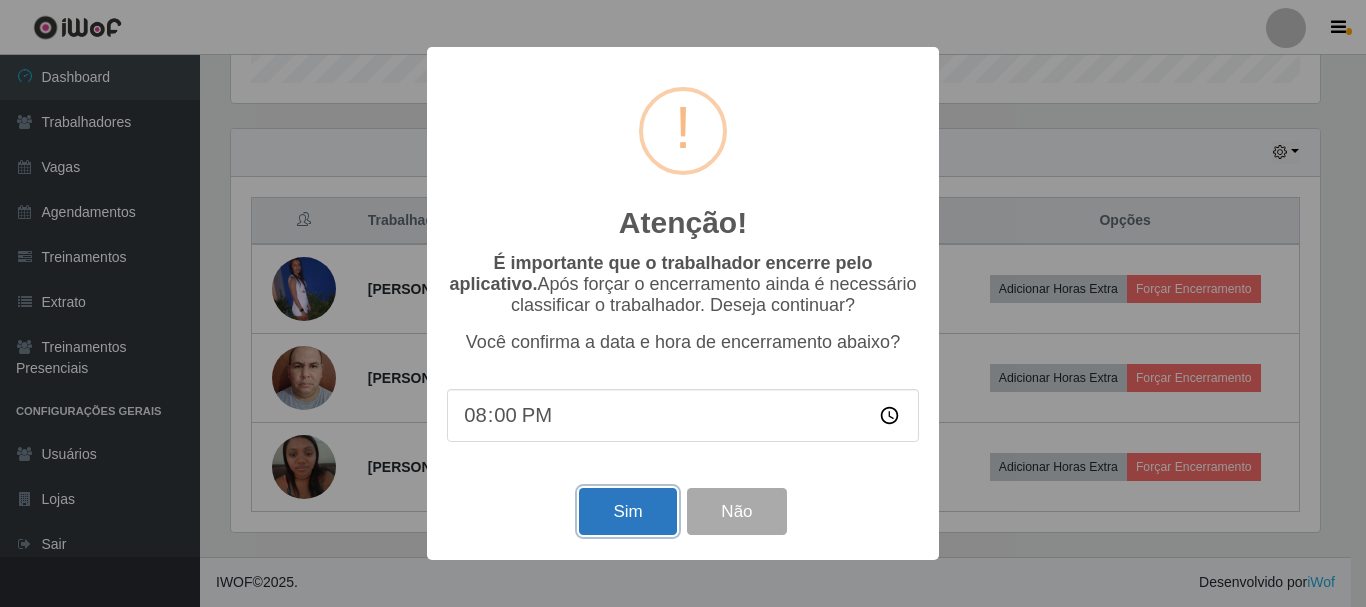 click on "Sim" at bounding box center (627, 511) 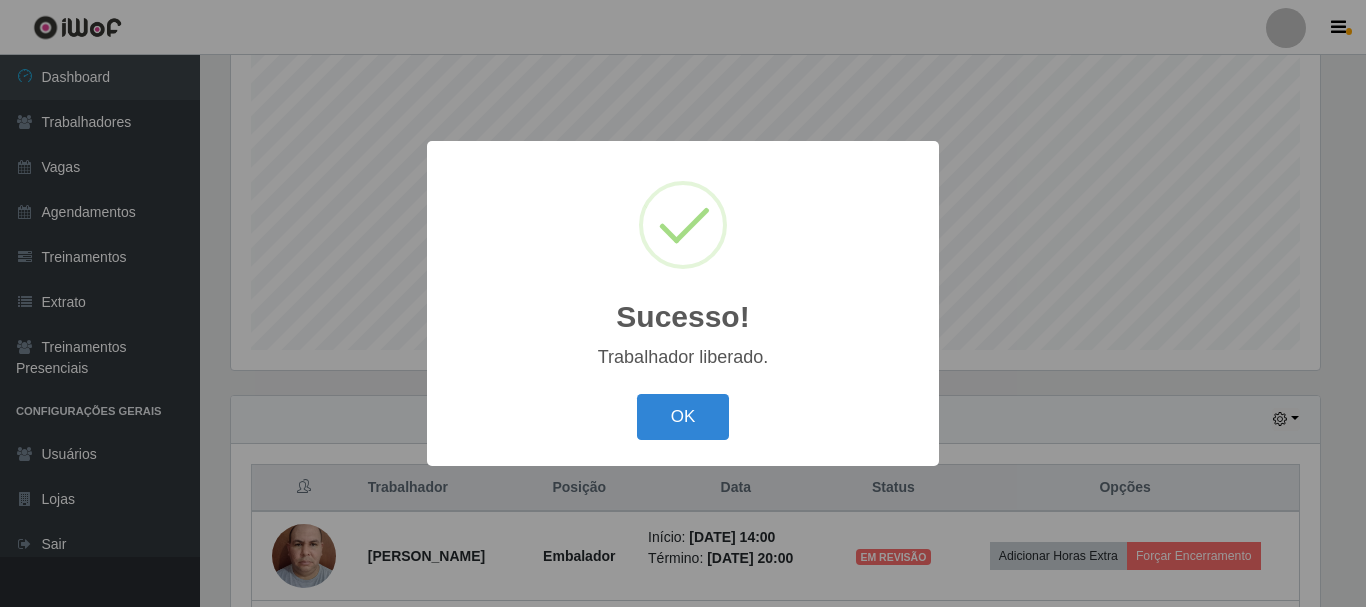 type 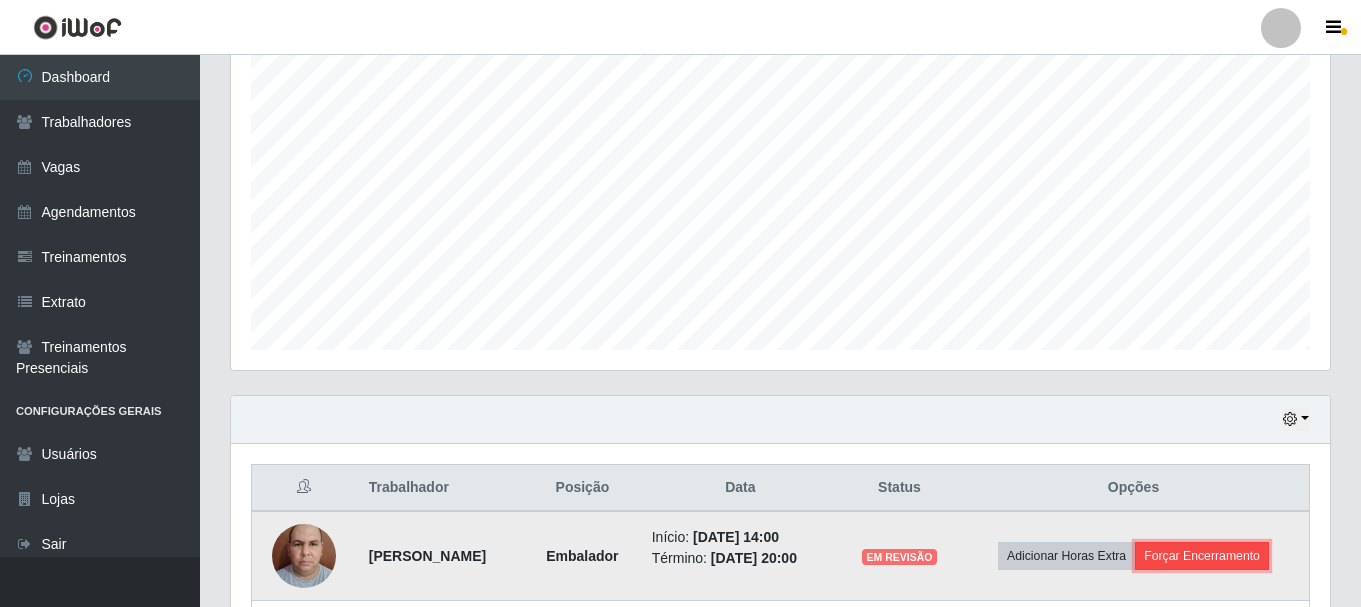 click on "Forçar Encerramento" at bounding box center (1202, 556) 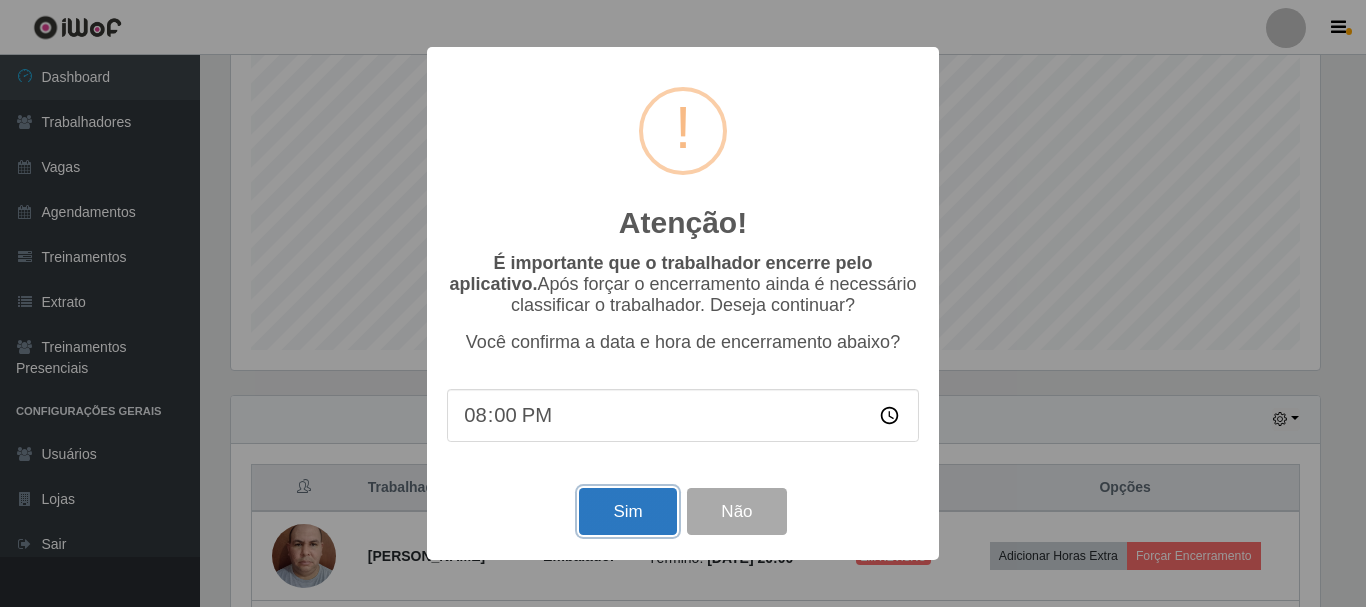 click on "Sim" at bounding box center [627, 511] 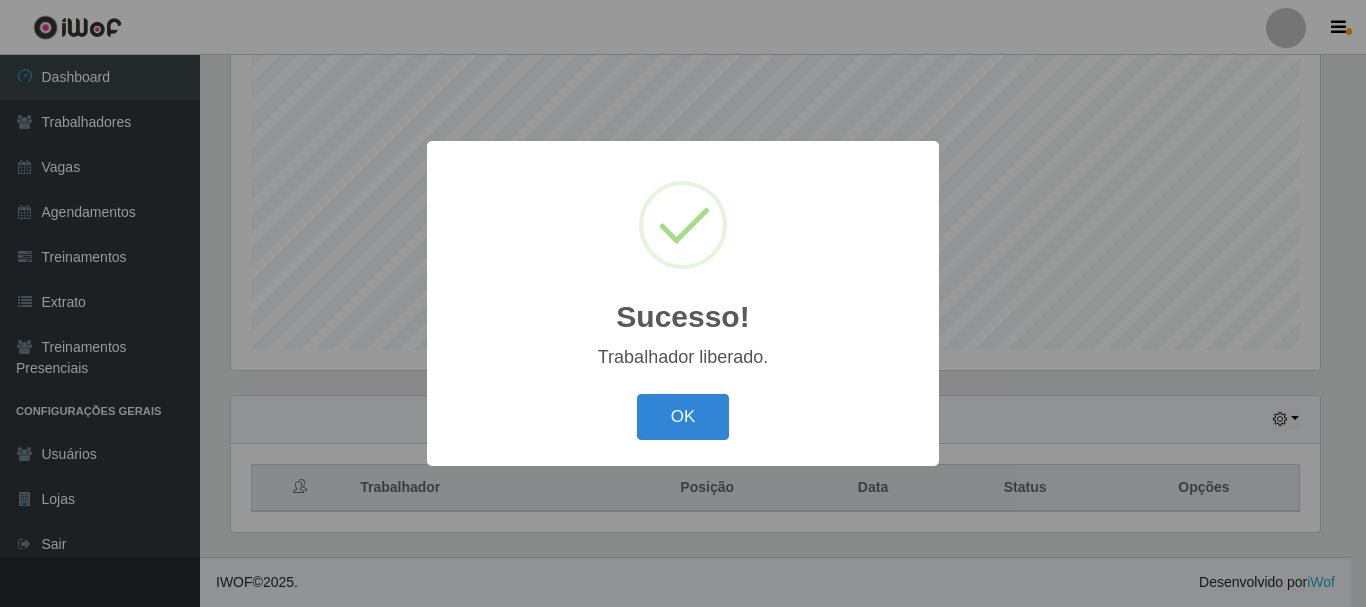 type 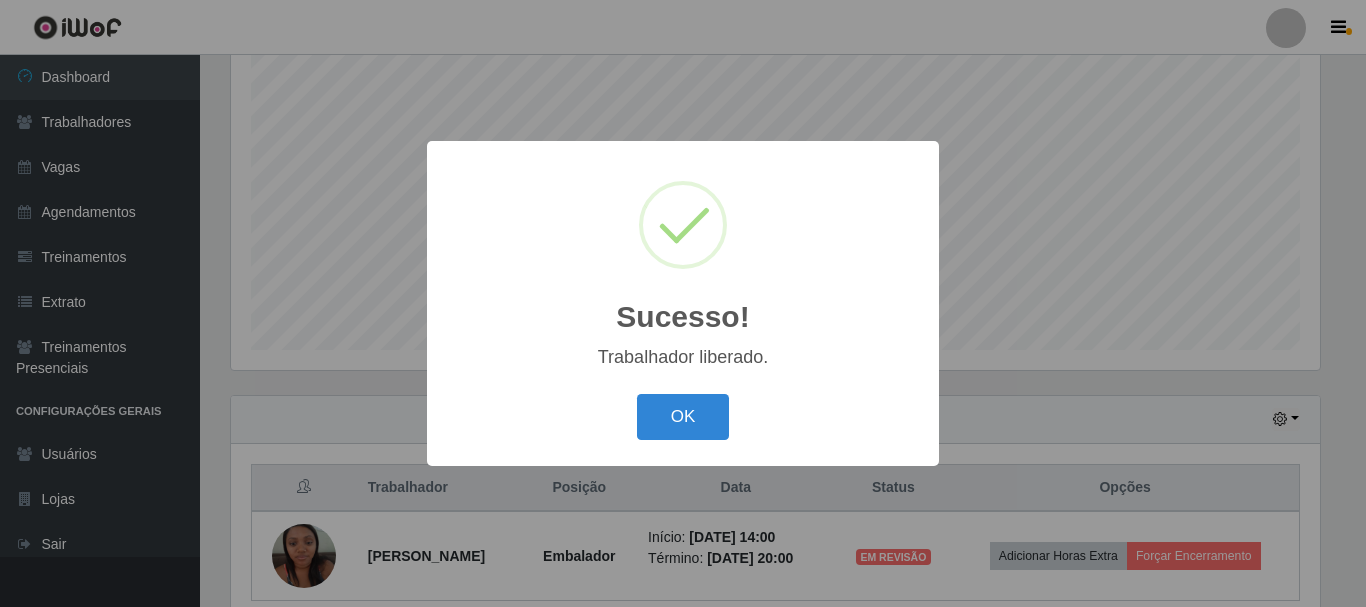 click on "OK" at bounding box center (683, 417) 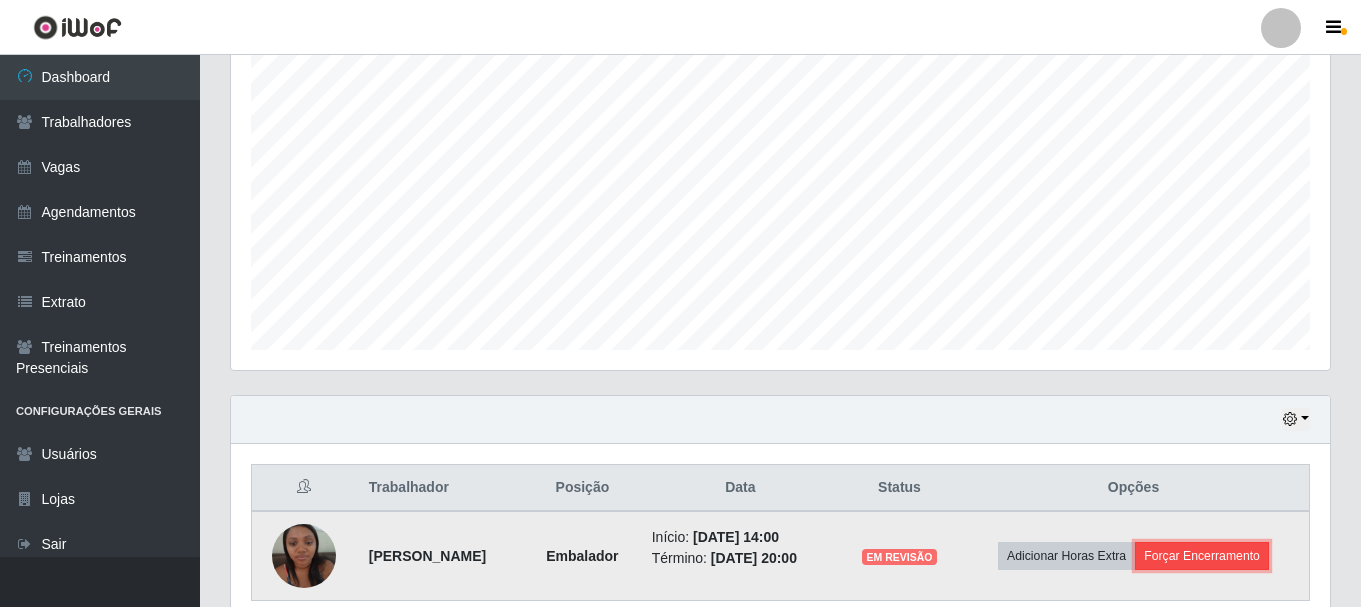 click on "Forçar Encerramento" at bounding box center [1202, 556] 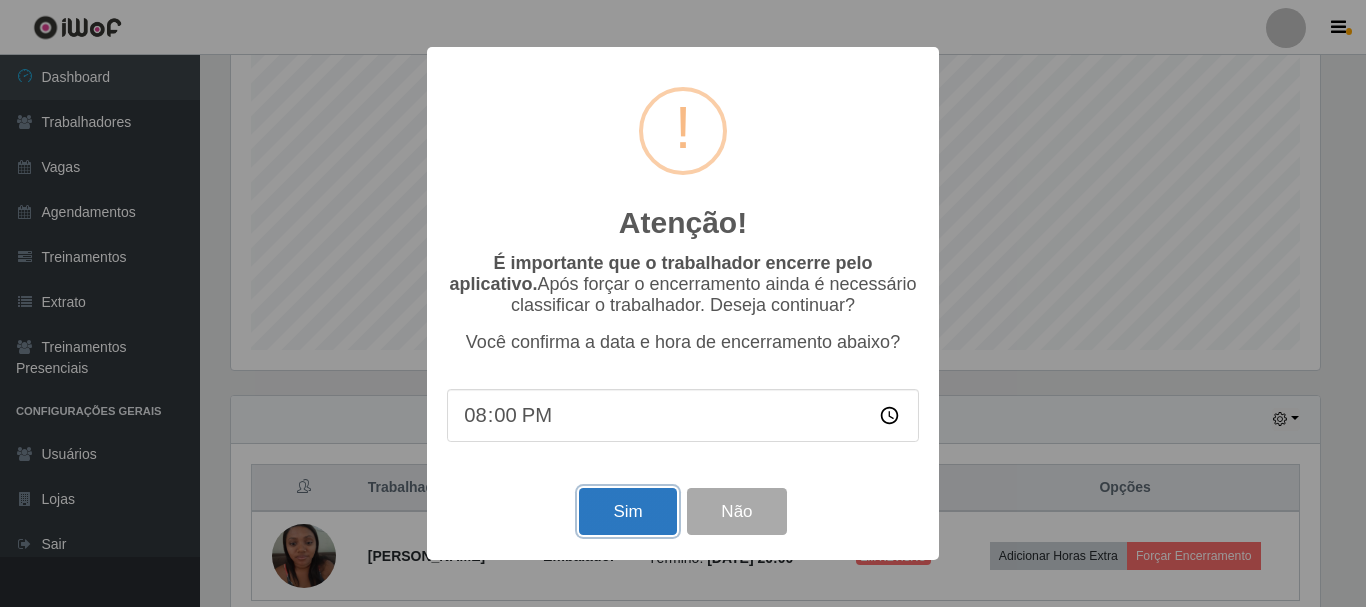 click on "Sim" at bounding box center (627, 511) 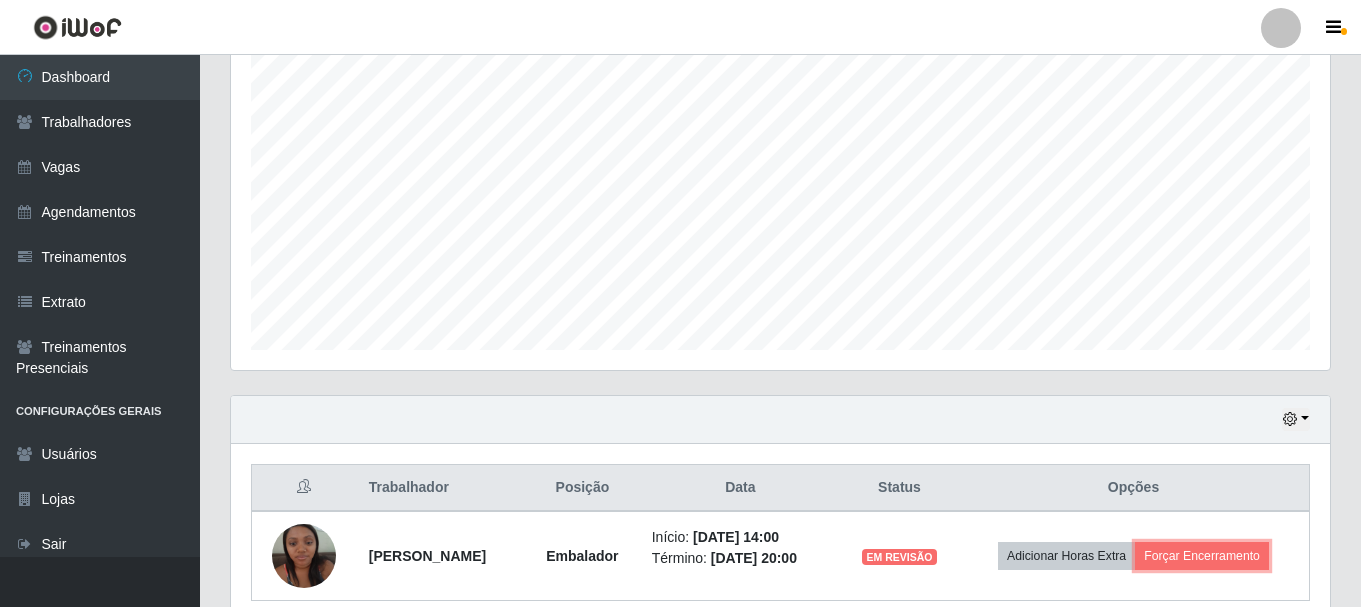type 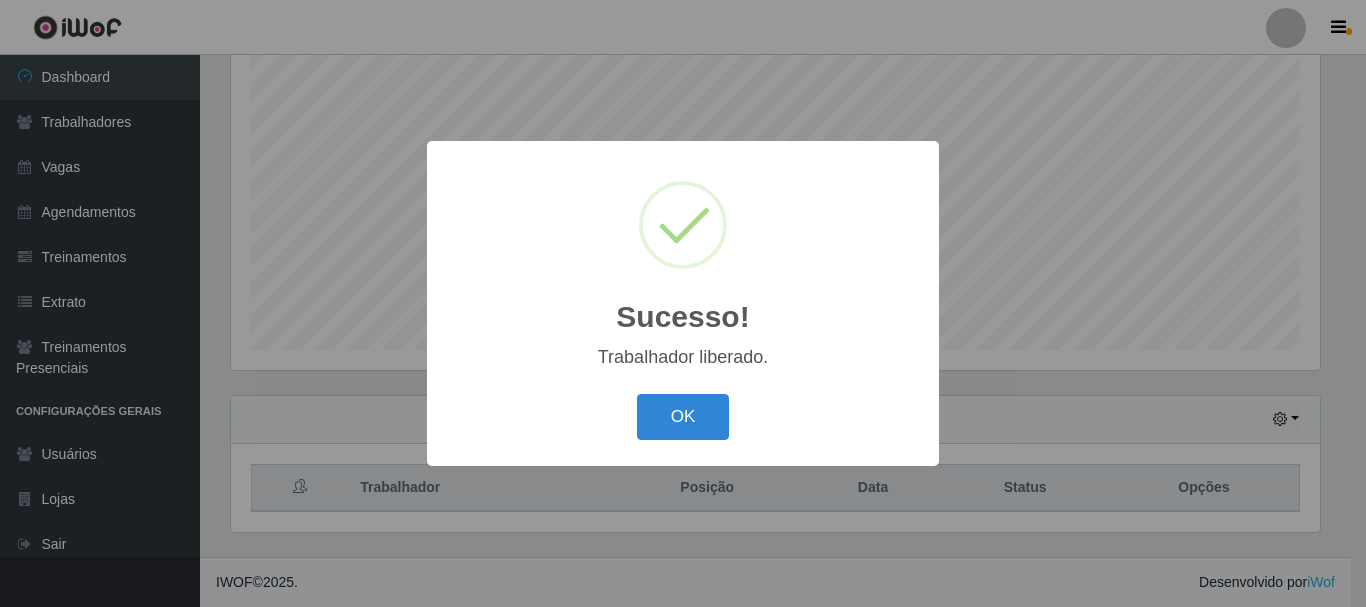 click on "OK Cancel" at bounding box center [683, 416] 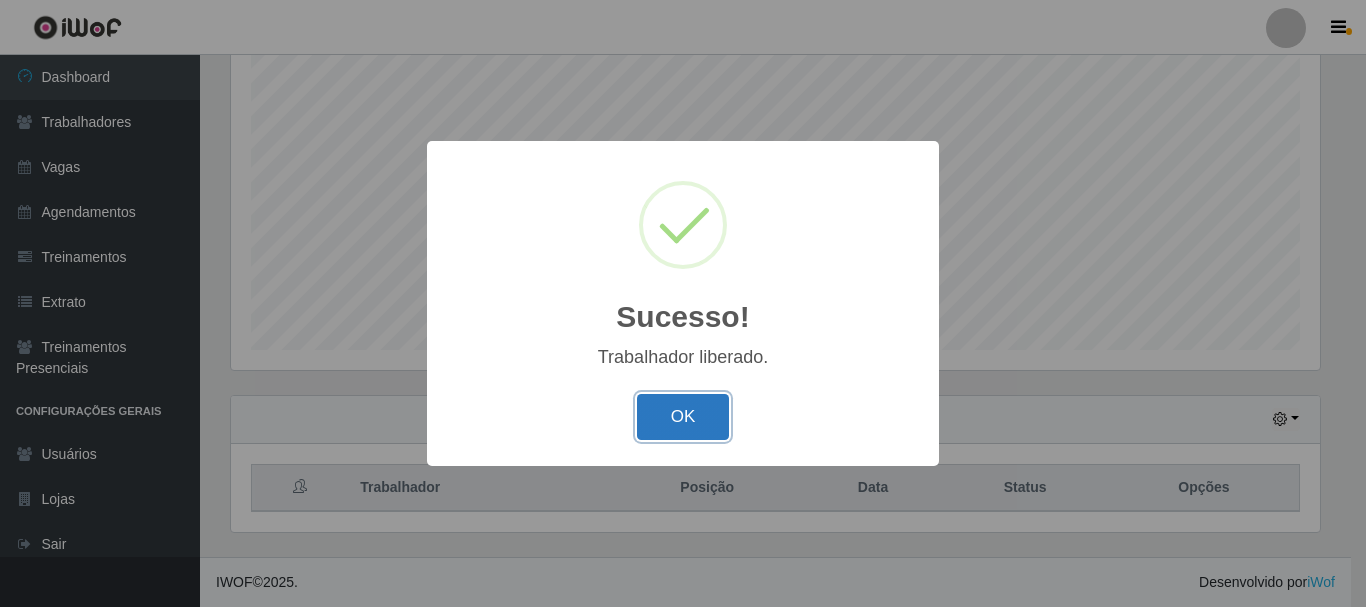 click on "OK" at bounding box center (683, 417) 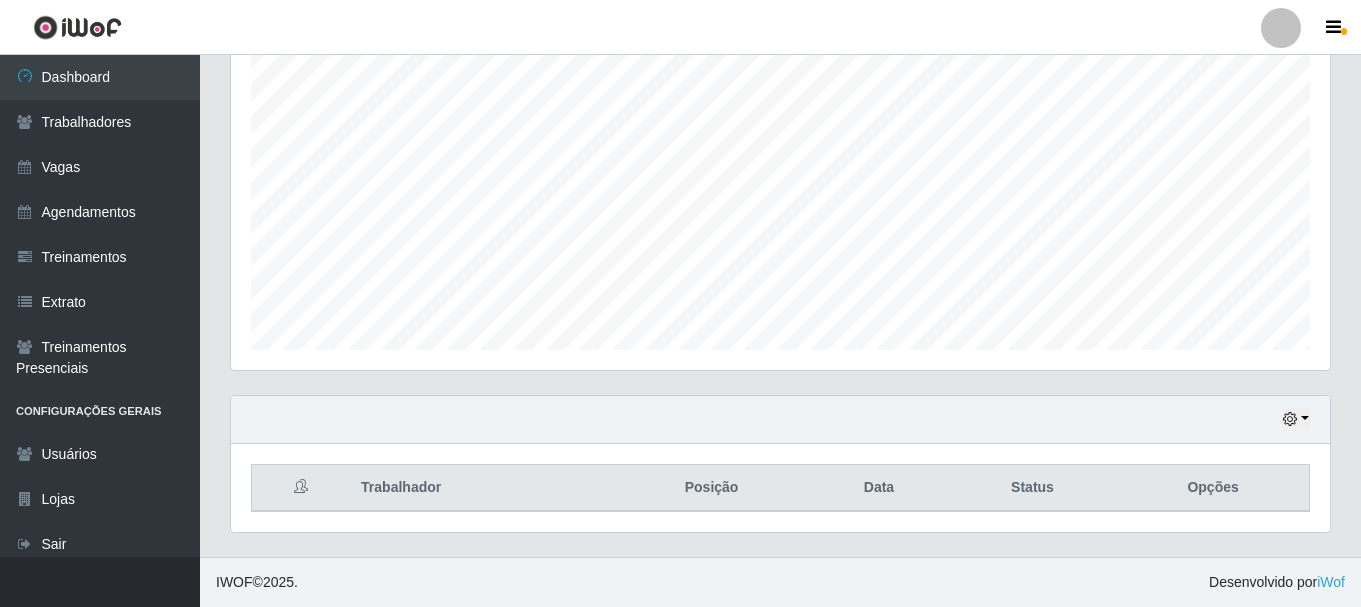 click on "Hoje 1 dia 3 dias 1 Semana Não encerrados" at bounding box center [780, 420] 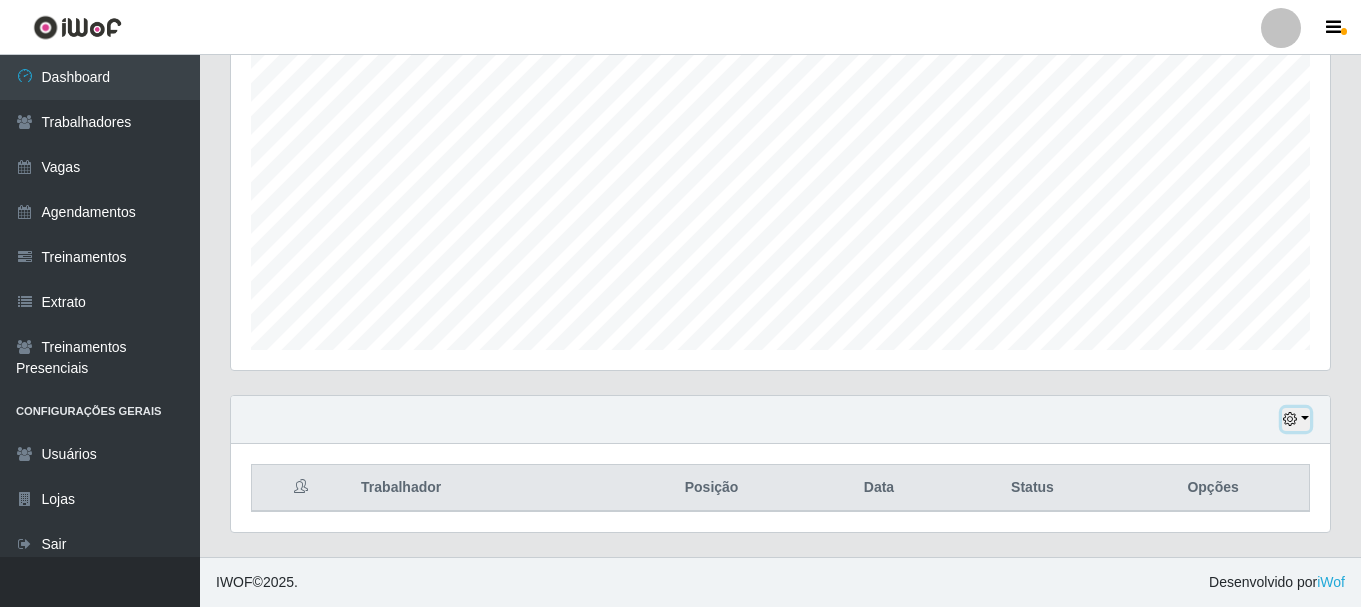 click at bounding box center (1296, 419) 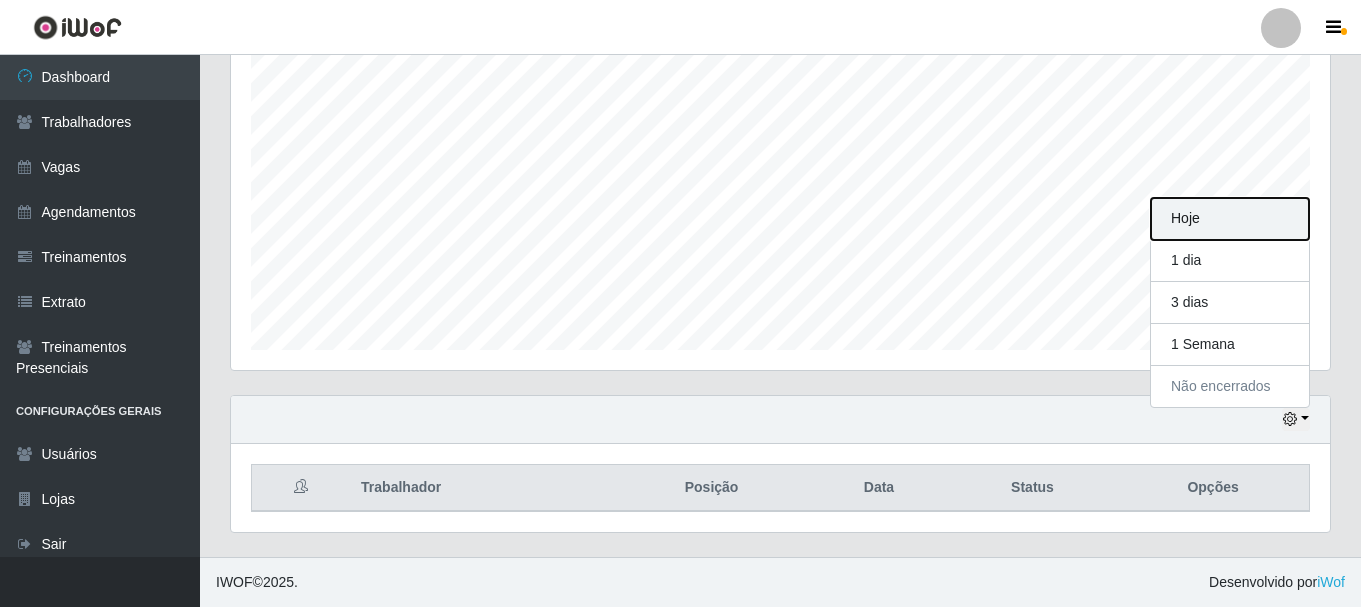 click on "Hoje" at bounding box center [1230, 219] 